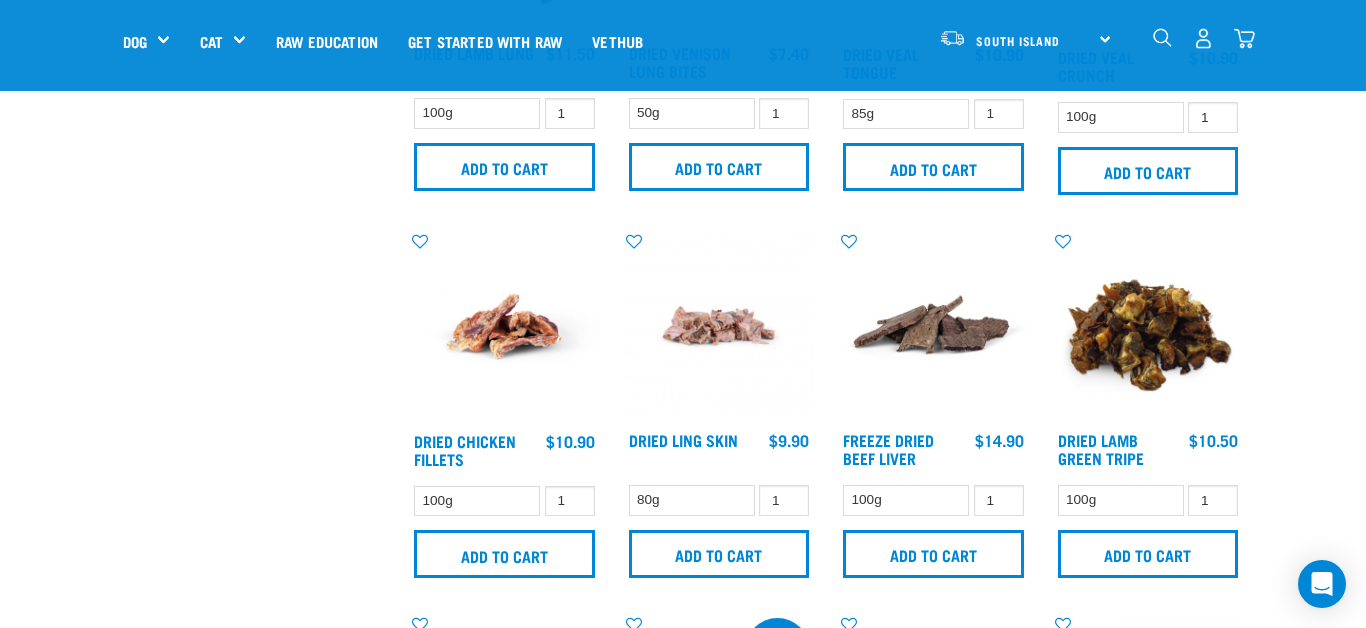 scroll, scrollTop: 0, scrollLeft: 0, axis: both 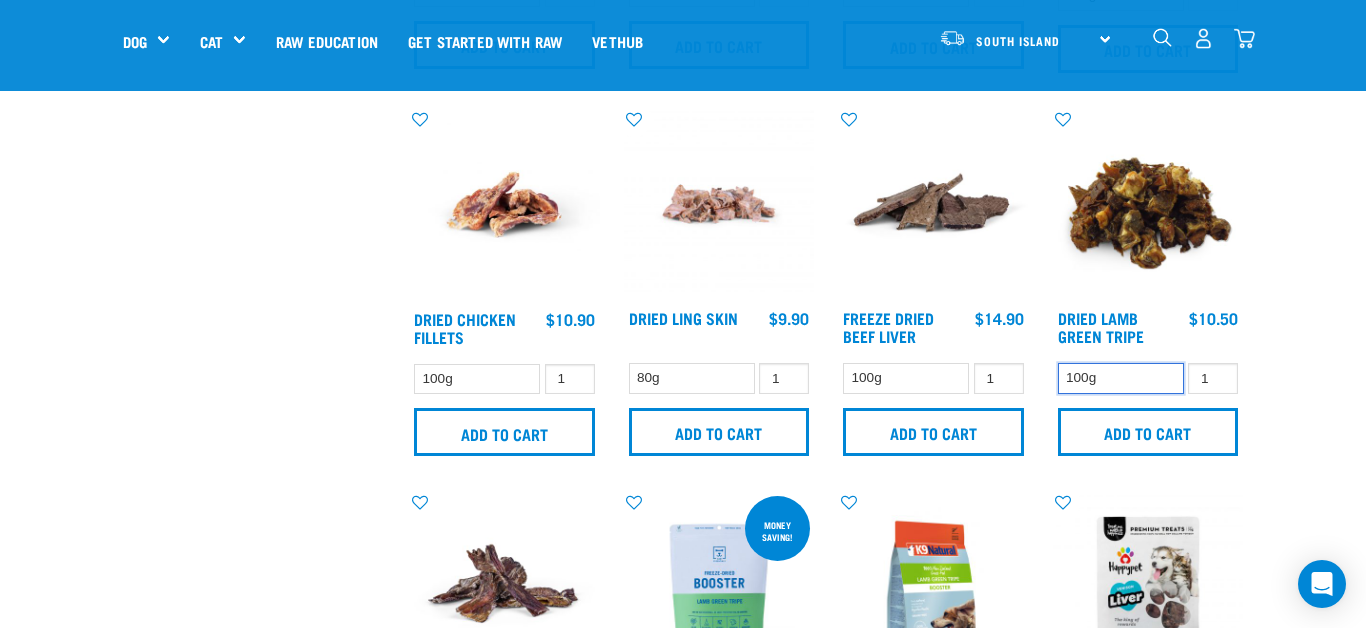 click on "100g" at bounding box center (1121, 378) 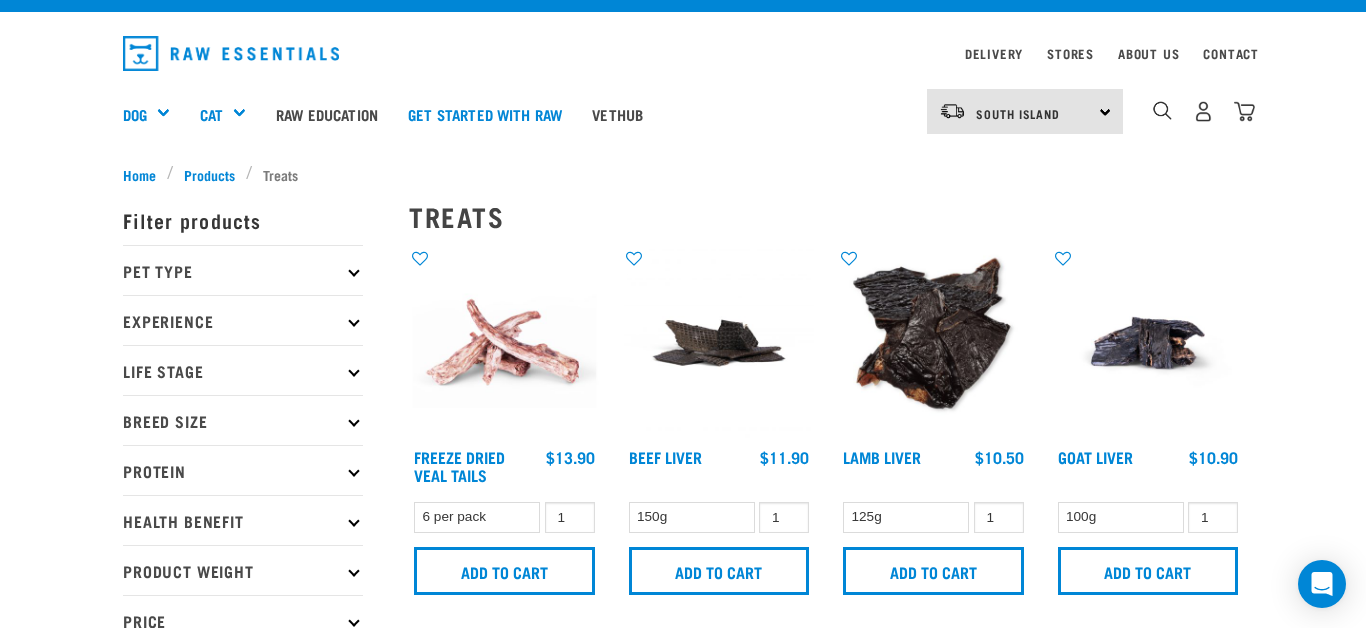 scroll, scrollTop: 0, scrollLeft: 0, axis: both 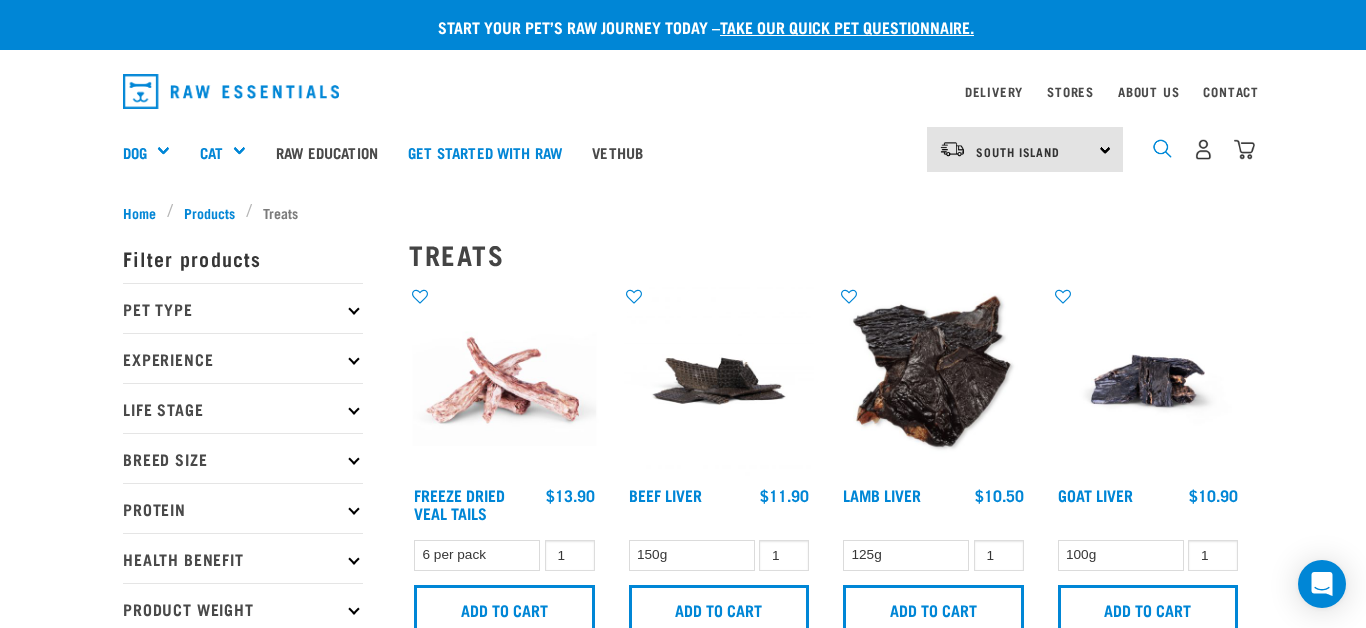 click at bounding box center (1162, 148) 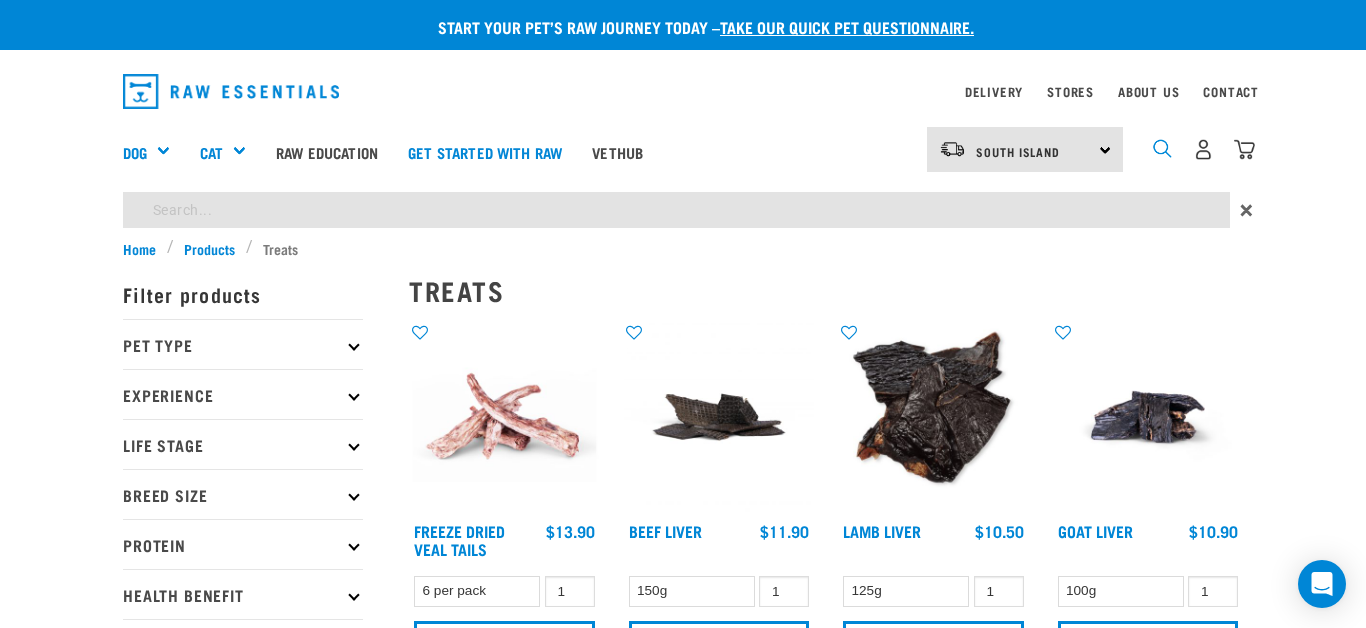 click at bounding box center (1162, 148) 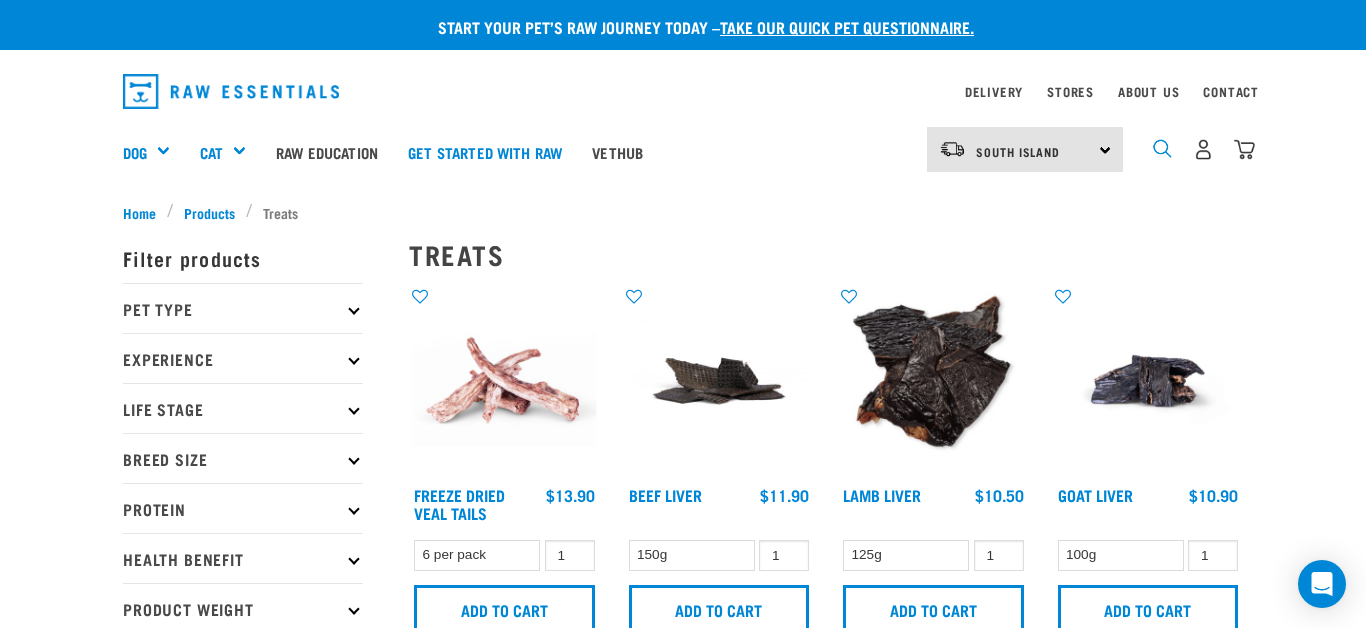 click at bounding box center (1162, 148) 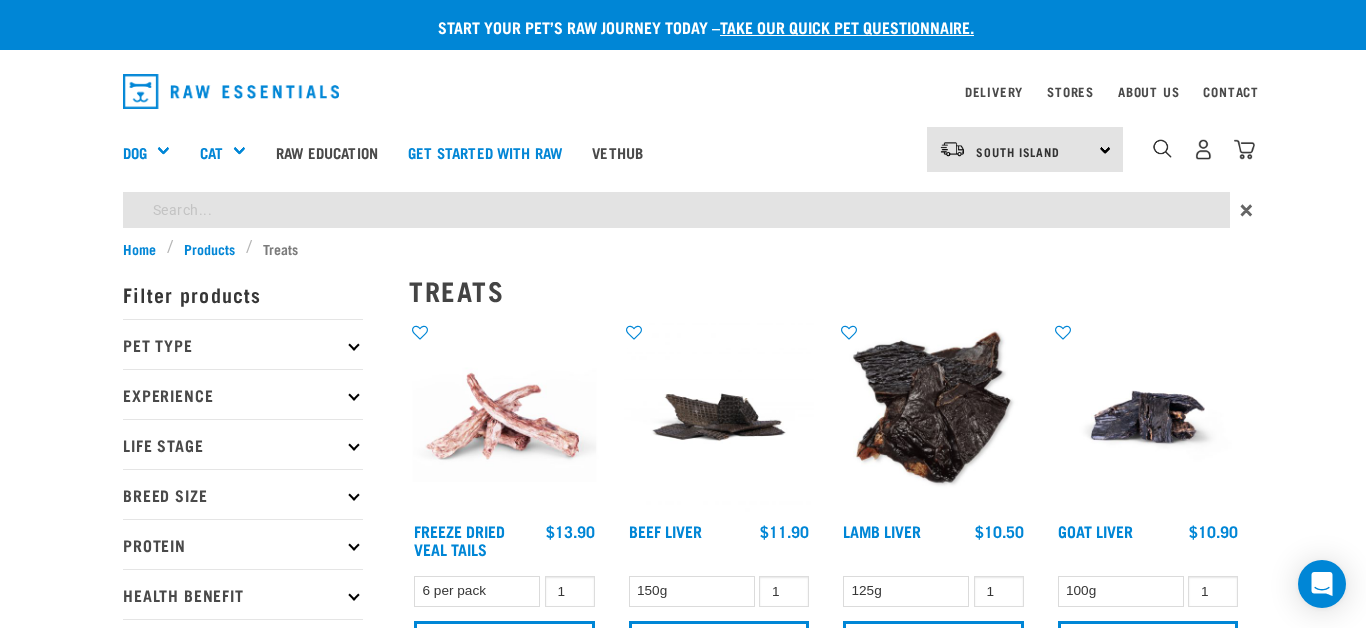 click on "Start your pet’s raw journey today –  take our quick pet questionnaire.
Delivery
Stores
About Us
Contact" at bounding box center (683, 1785) 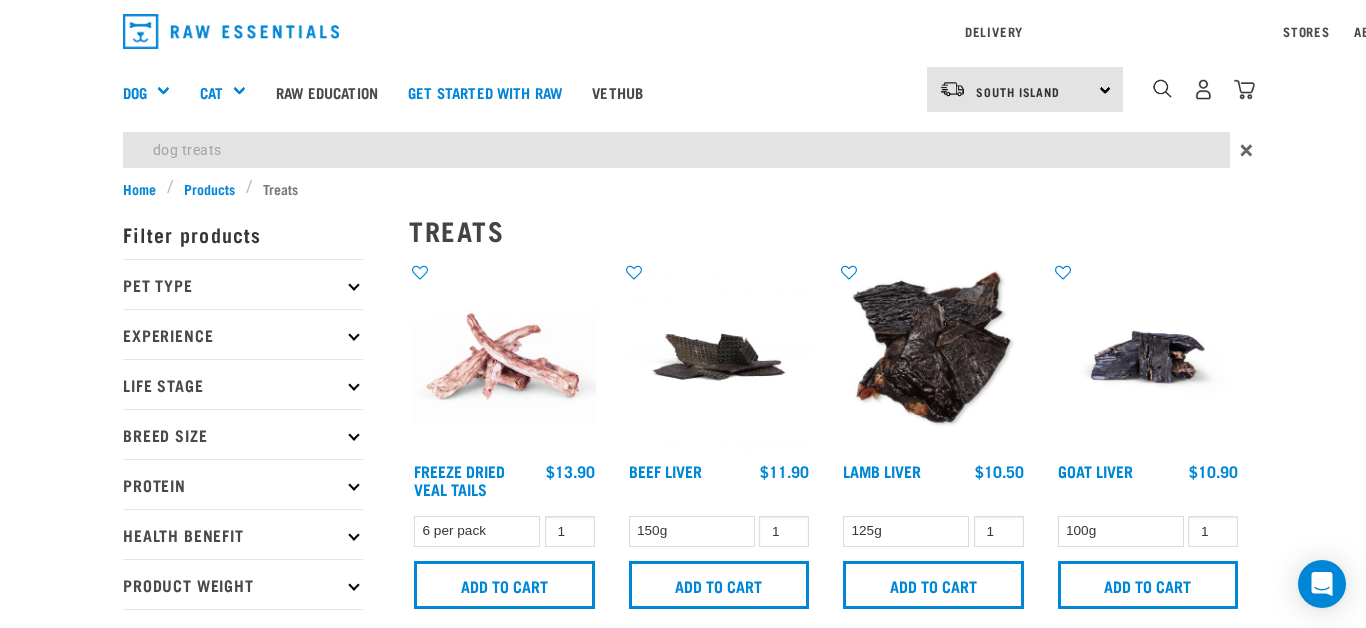 type on "dog treats" 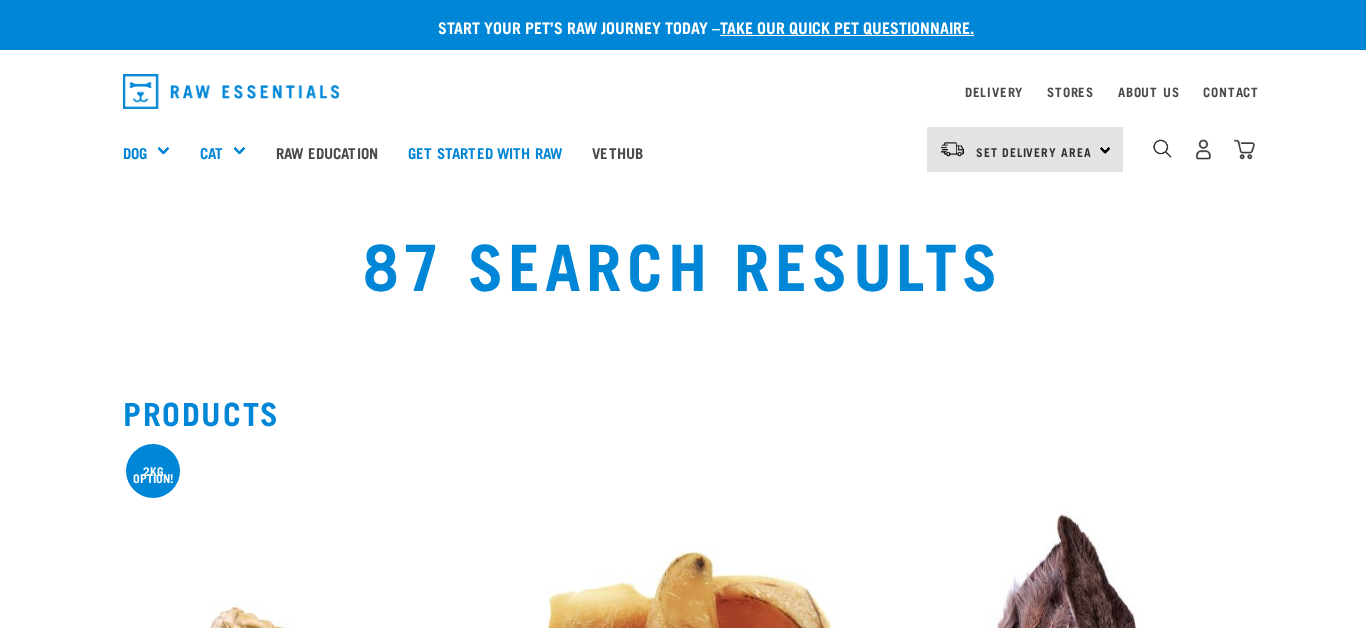 scroll, scrollTop: 0, scrollLeft: 0, axis: both 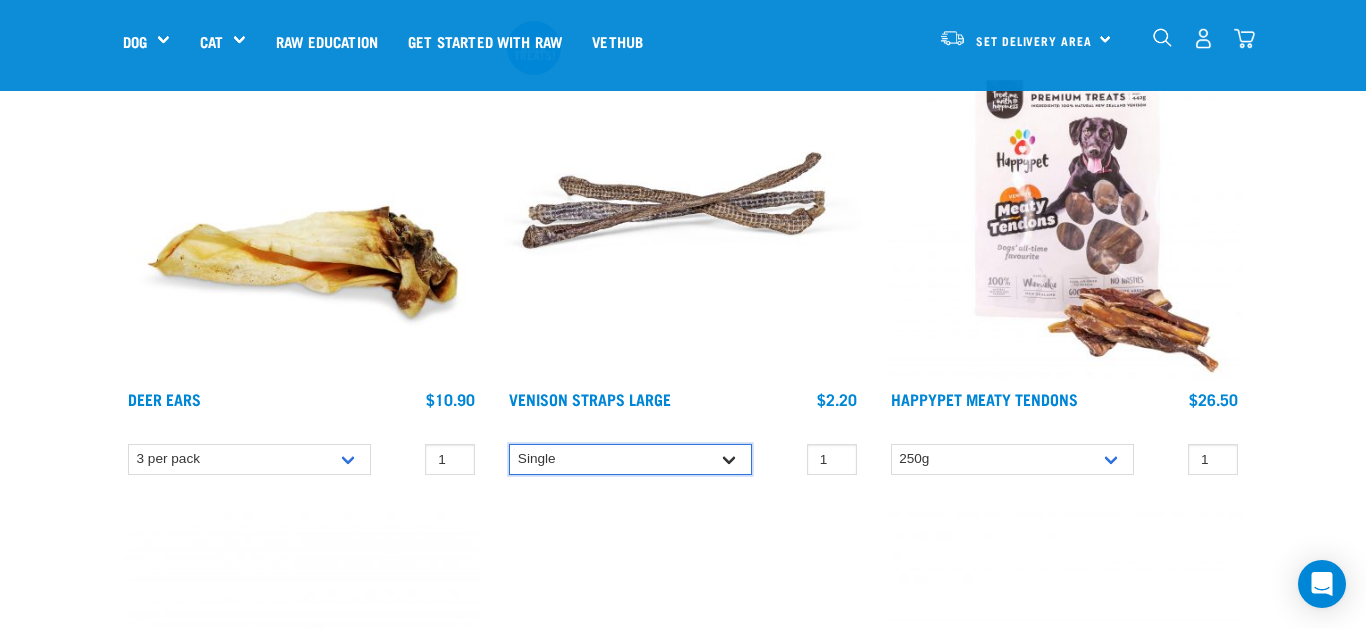 click on "Single
Bulk (25 Large)
Bulk (50 Large)" at bounding box center [630, 459] 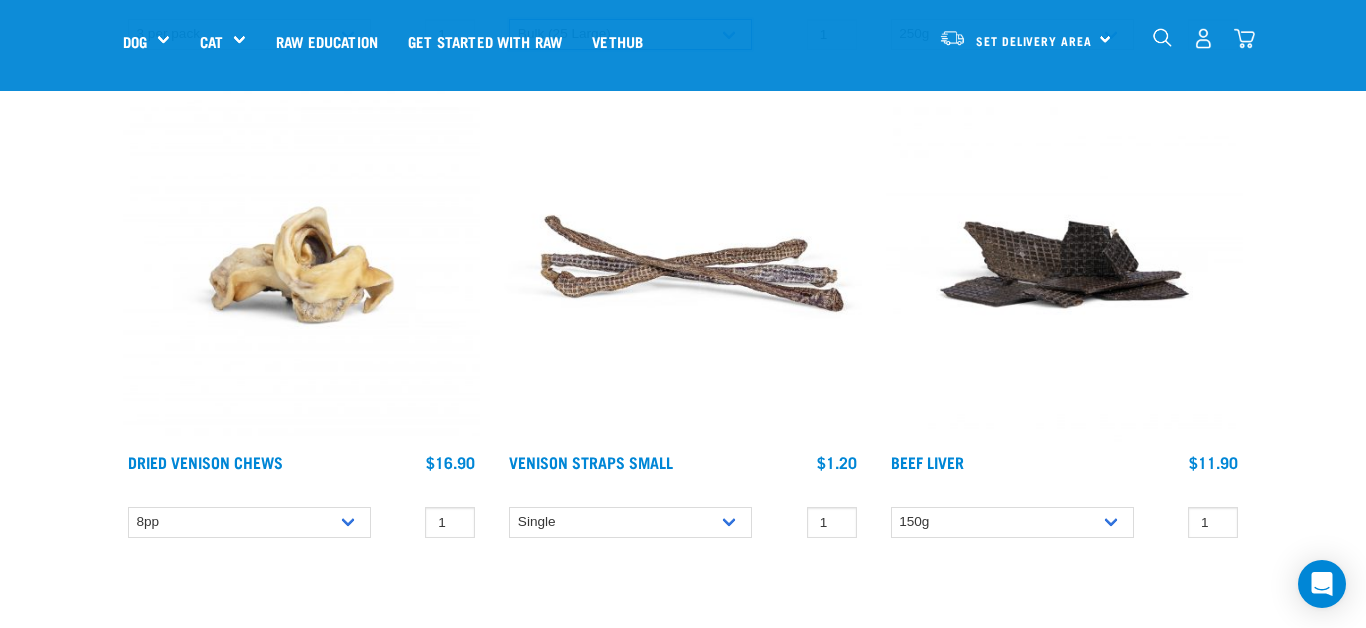 scroll, scrollTop: 1202, scrollLeft: 0, axis: vertical 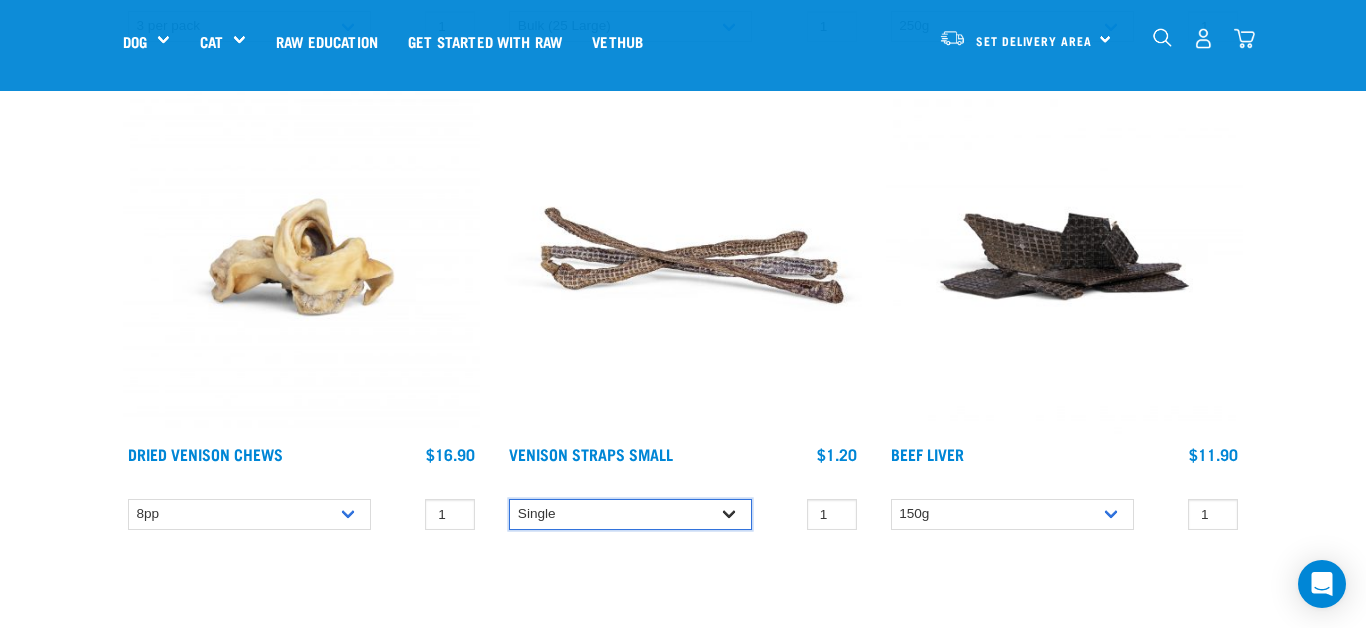 click on "Single
25 per pack (bulk)
50 per pack (bulk)" at bounding box center (630, 514) 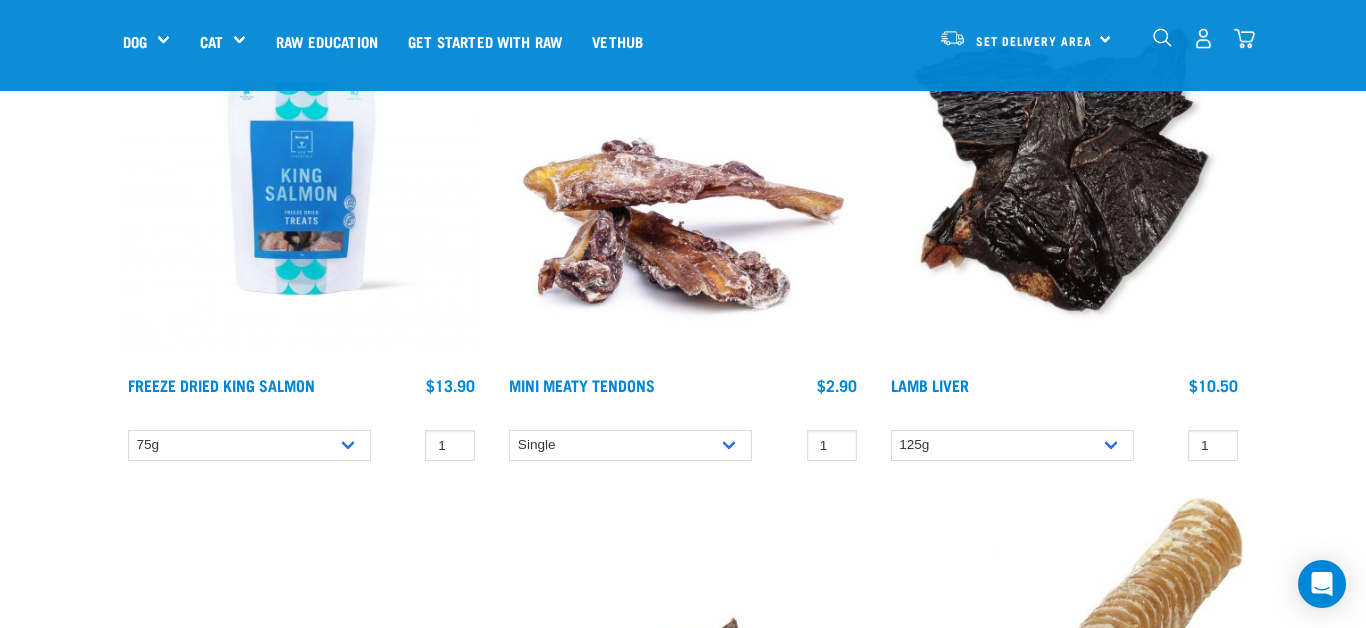 scroll, scrollTop: 2249, scrollLeft: 0, axis: vertical 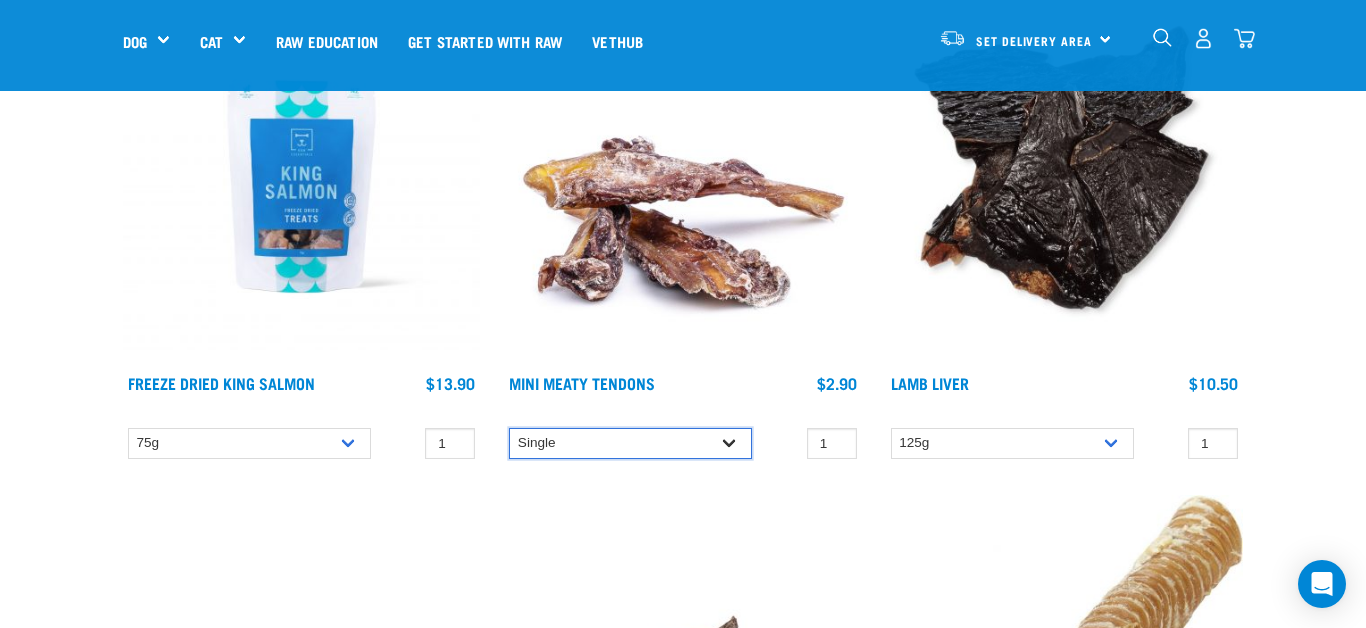 click on "Single" at bounding box center (630, 443) 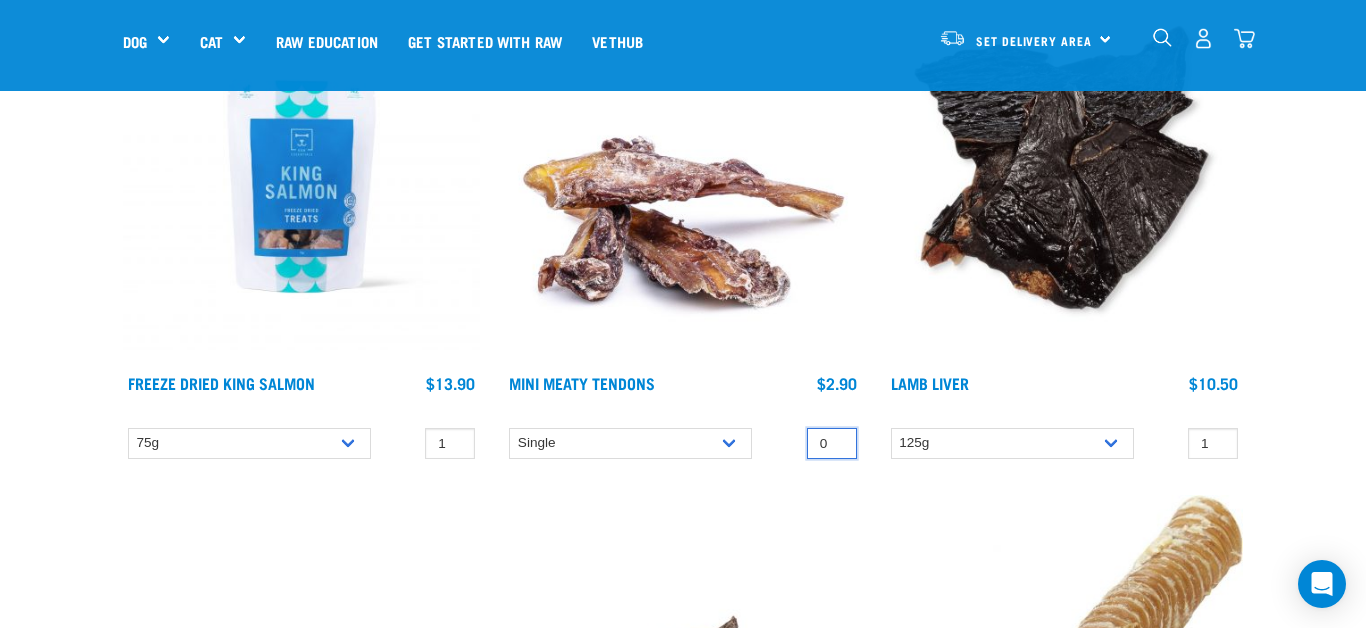 type on "0" 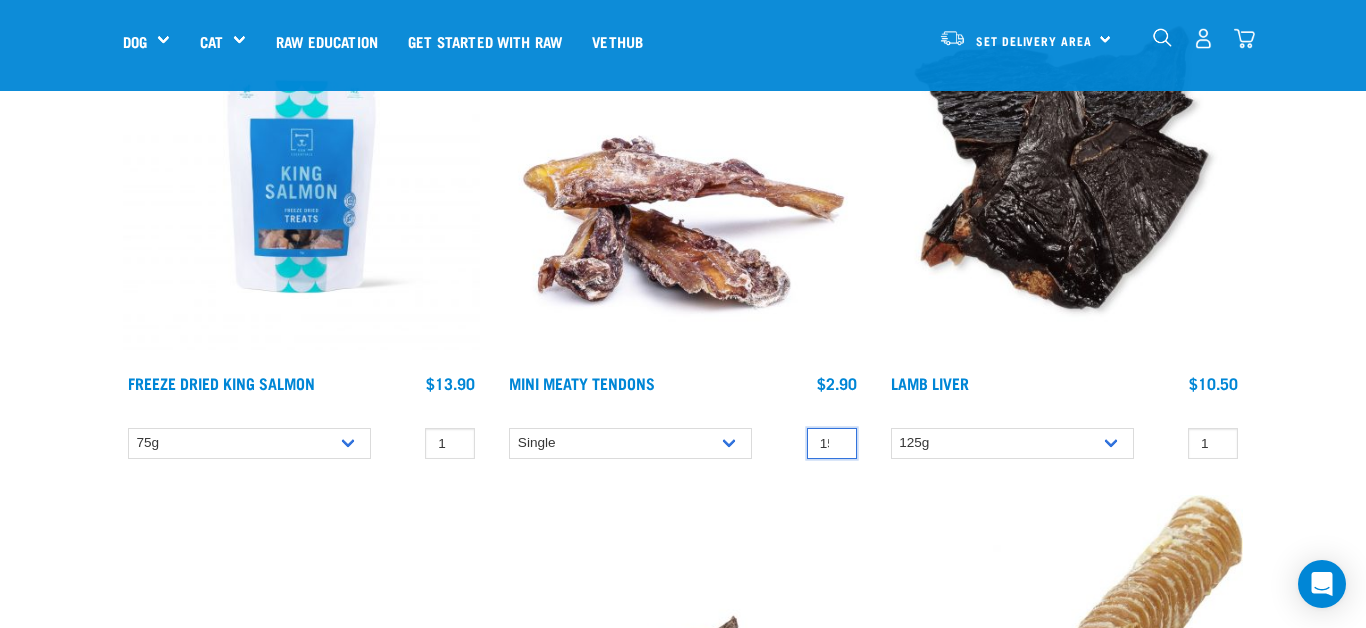 scroll, scrollTop: 0, scrollLeft: 6, axis: horizontal 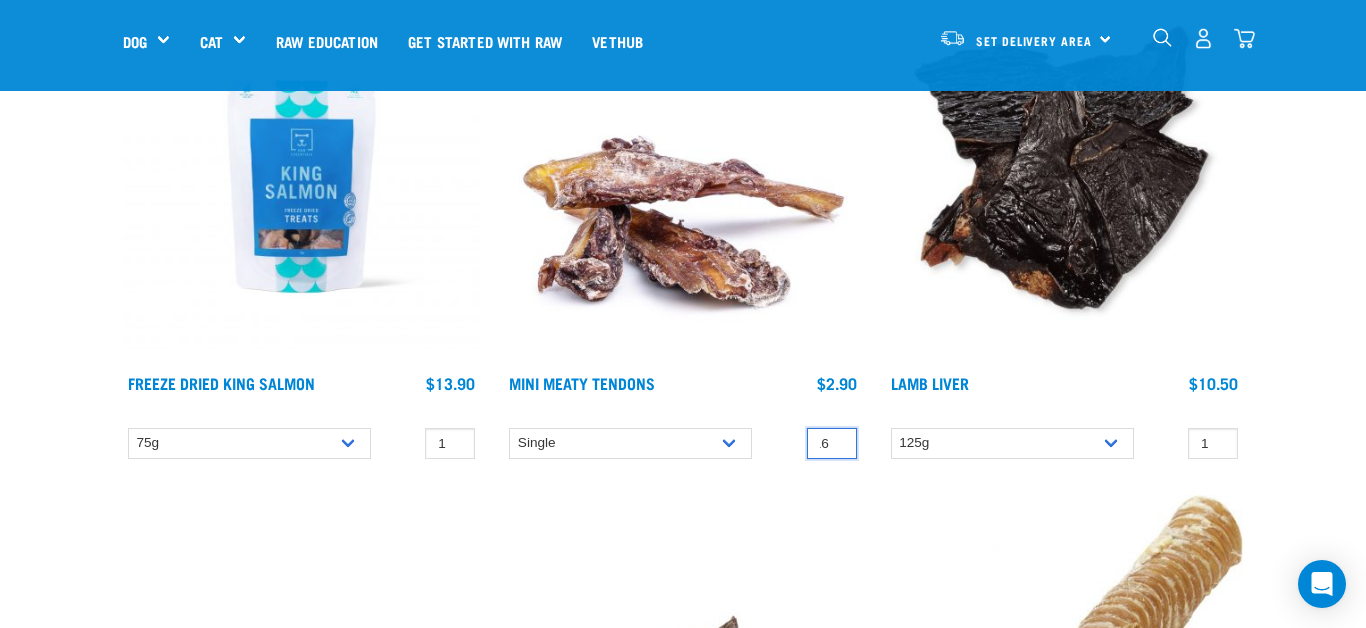 click on "16" at bounding box center (832, 443) 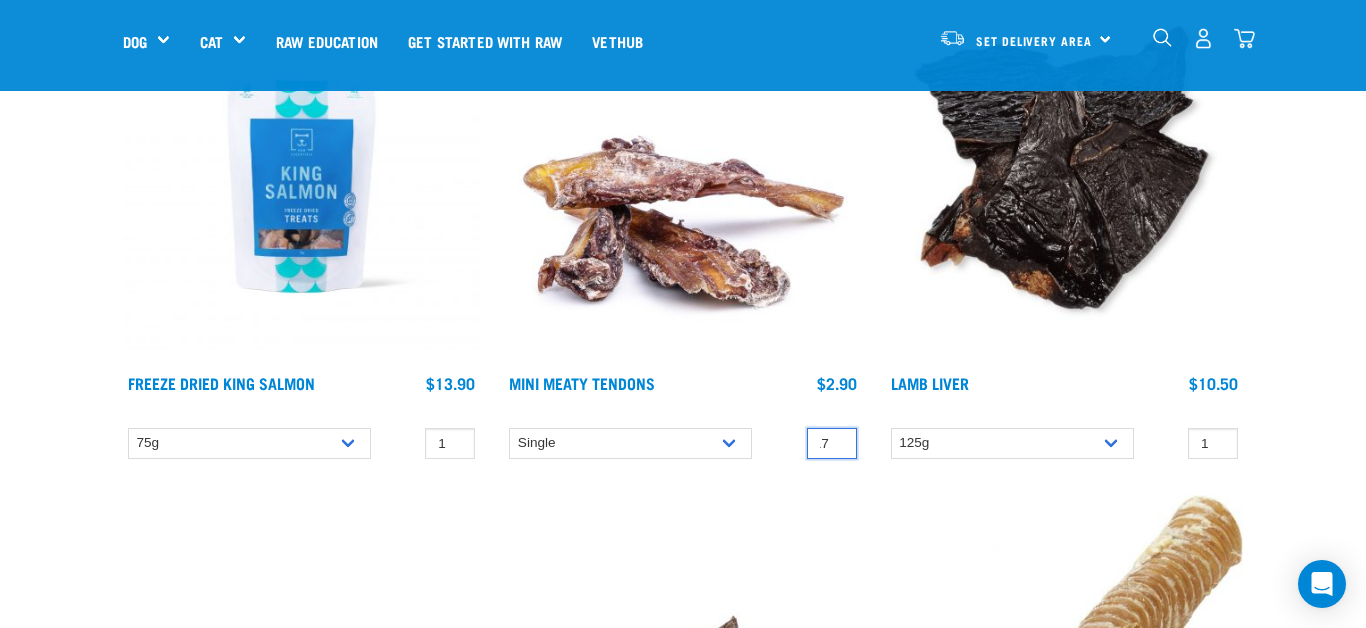 click on "17" at bounding box center (832, 443) 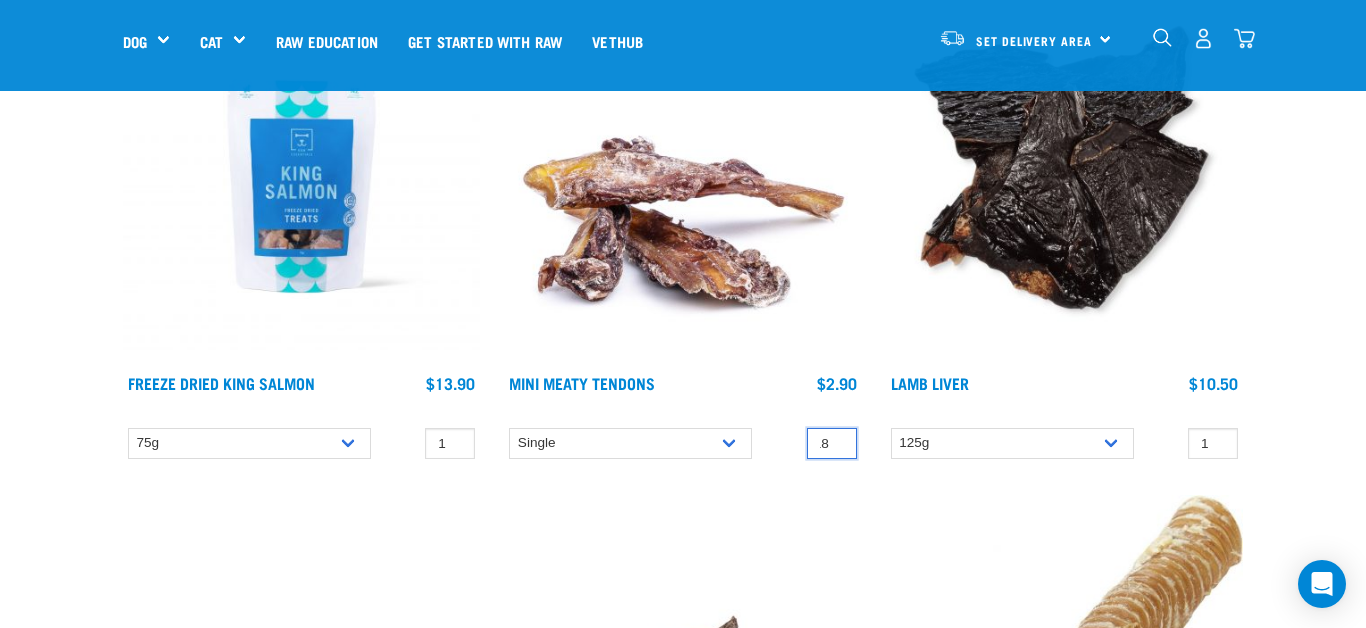 click on "18" at bounding box center (832, 443) 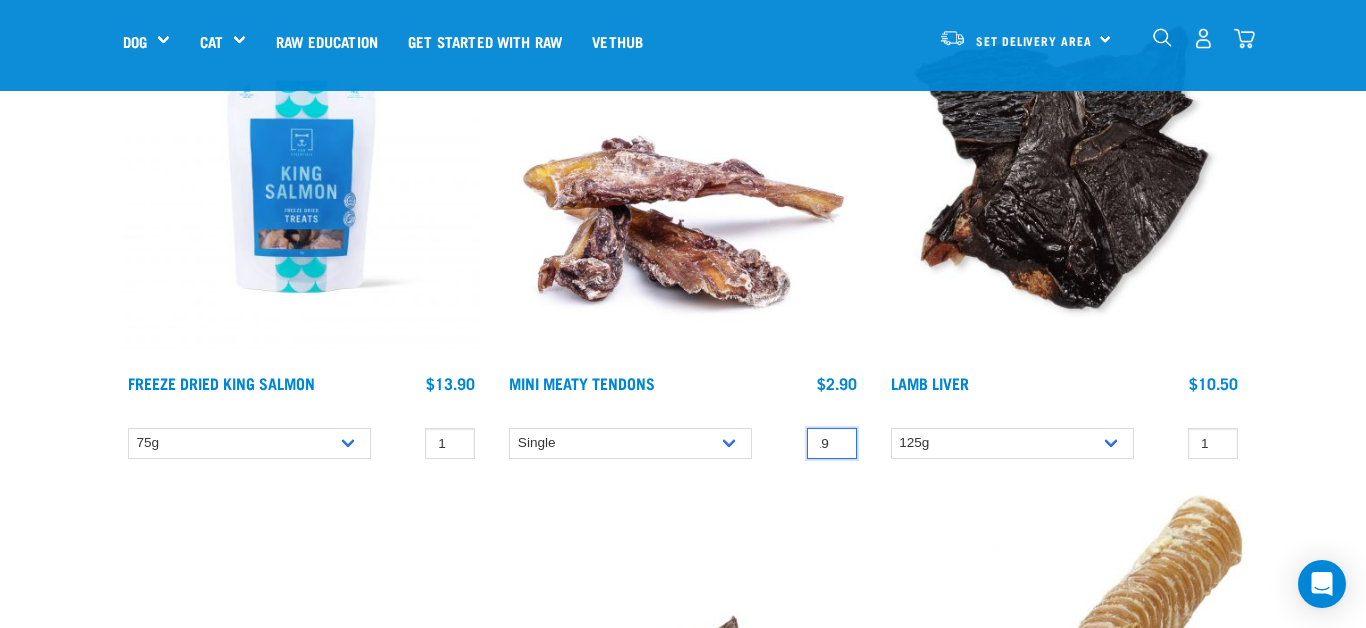 click on "19" at bounding box center [832, 443] 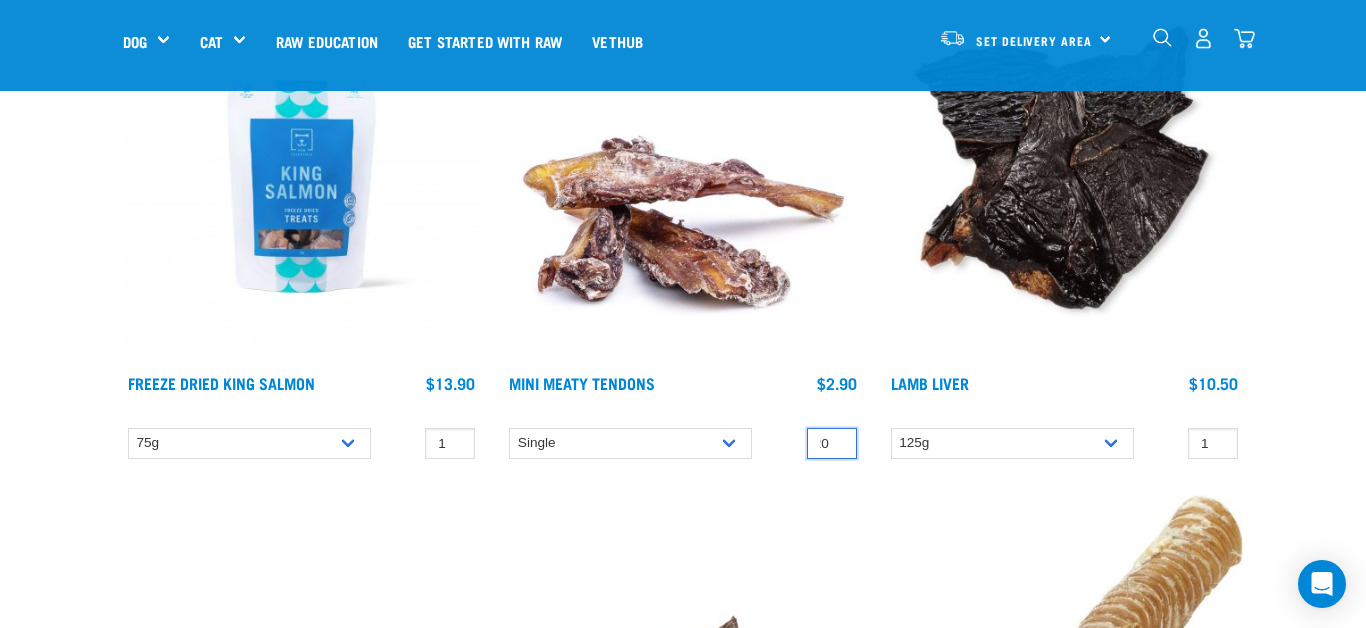 click on "20" at bounding box center (832, 443) 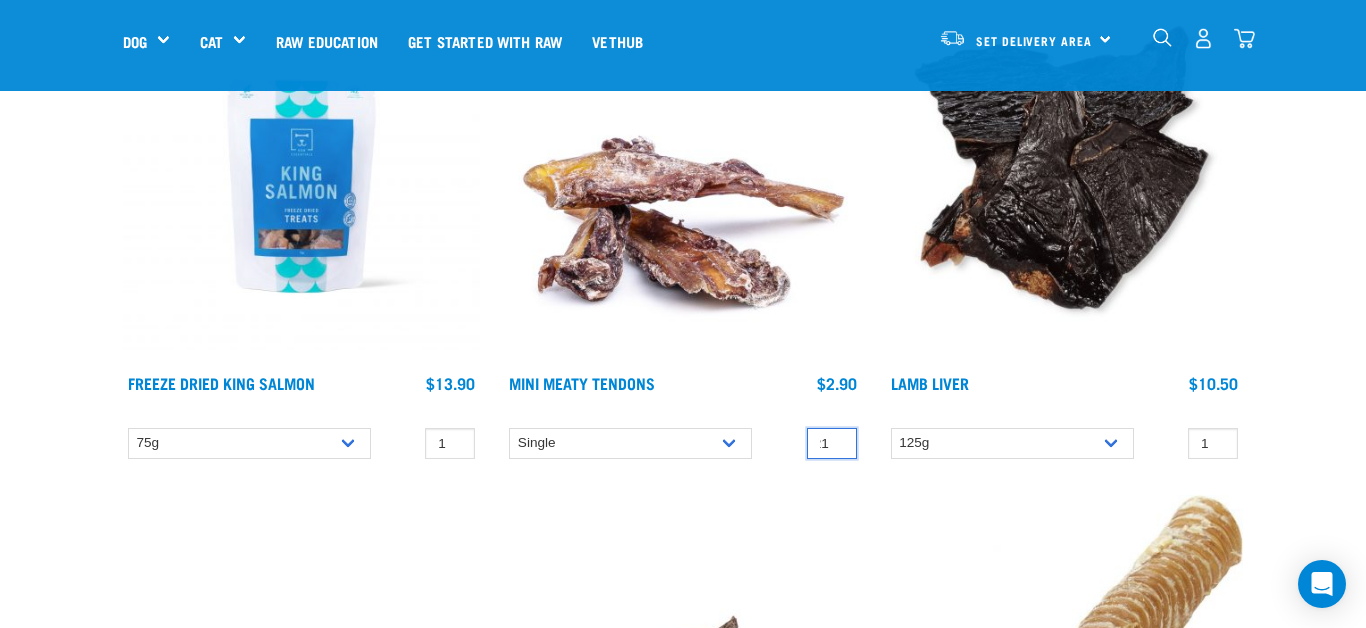 click on "21" at bounding box center [832, 443] 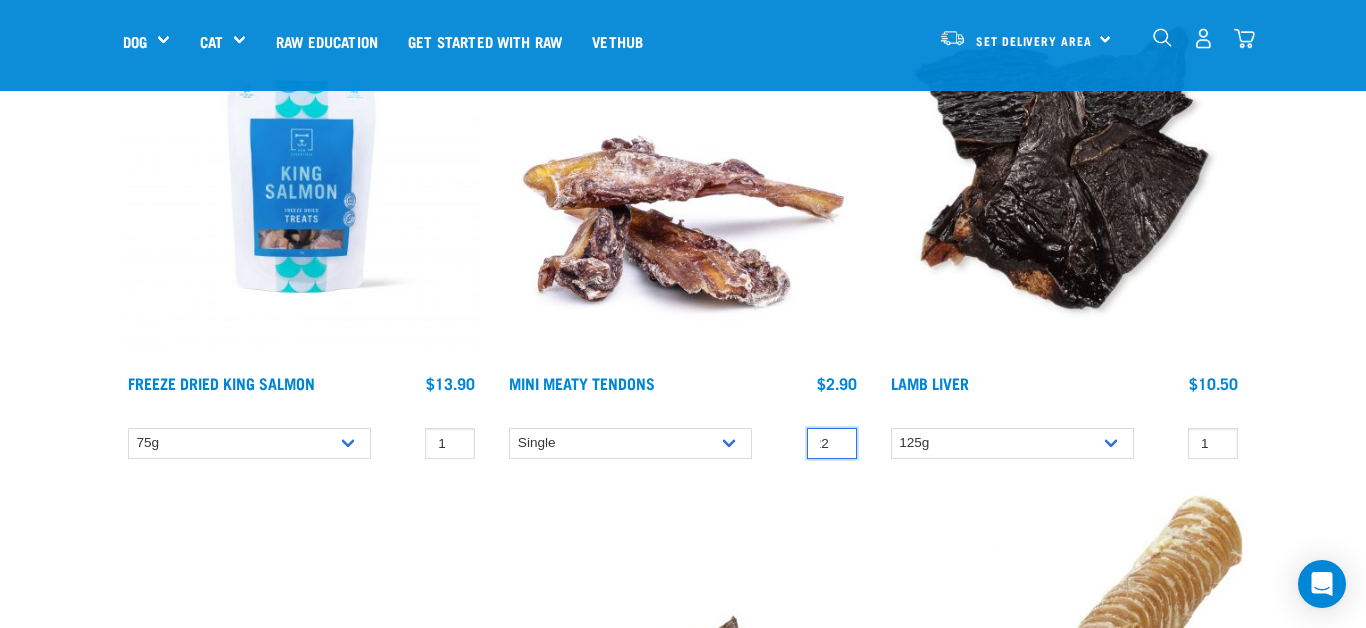 click on "22" at bounding box center [832, 443] 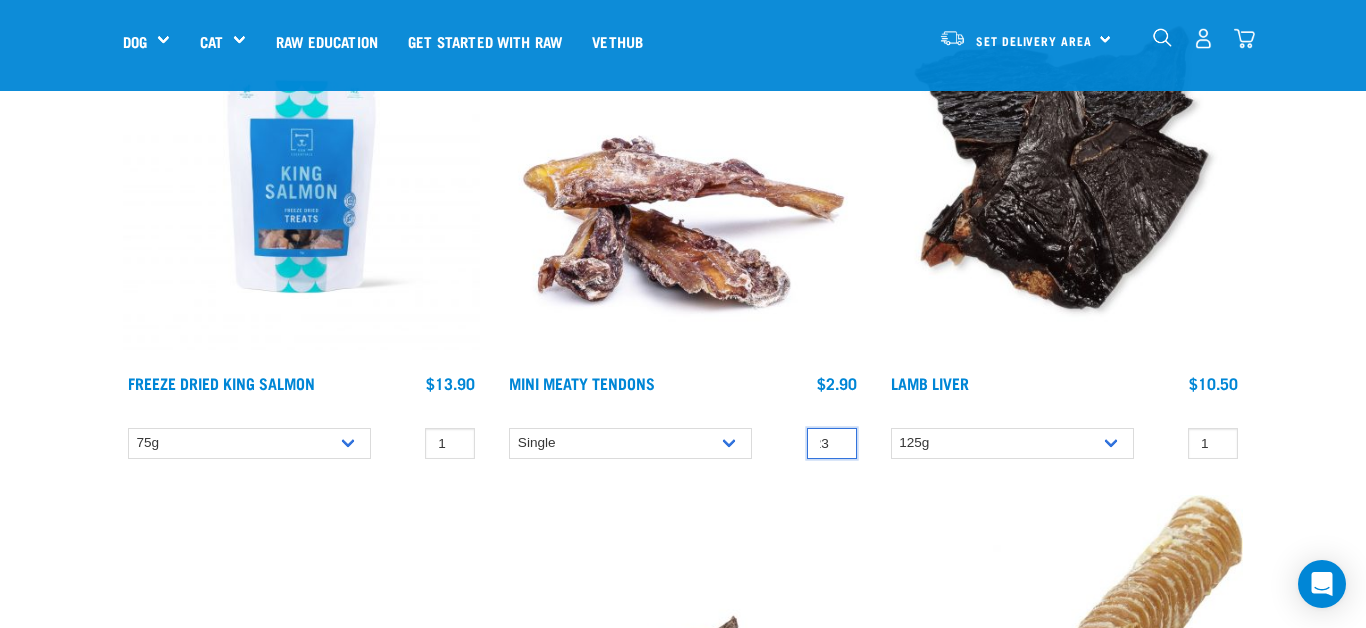 click on "23" at bounding box center (832, 443) 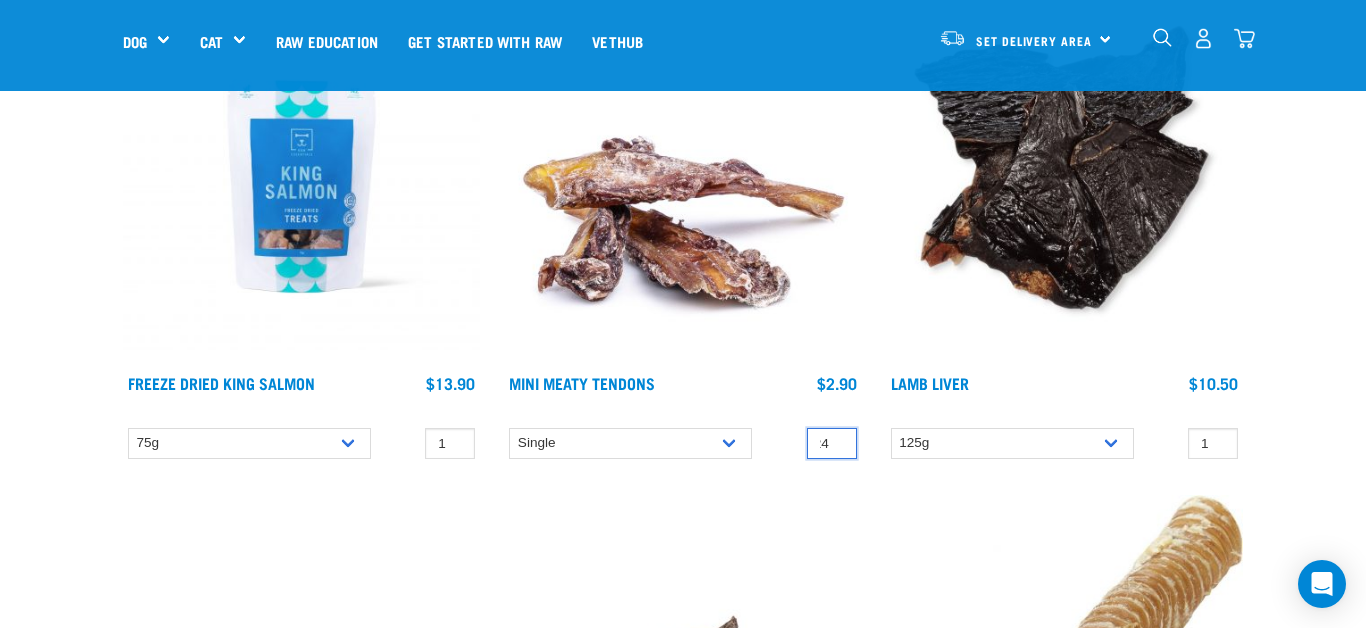 click on "24" at bounding box center (832, 443) 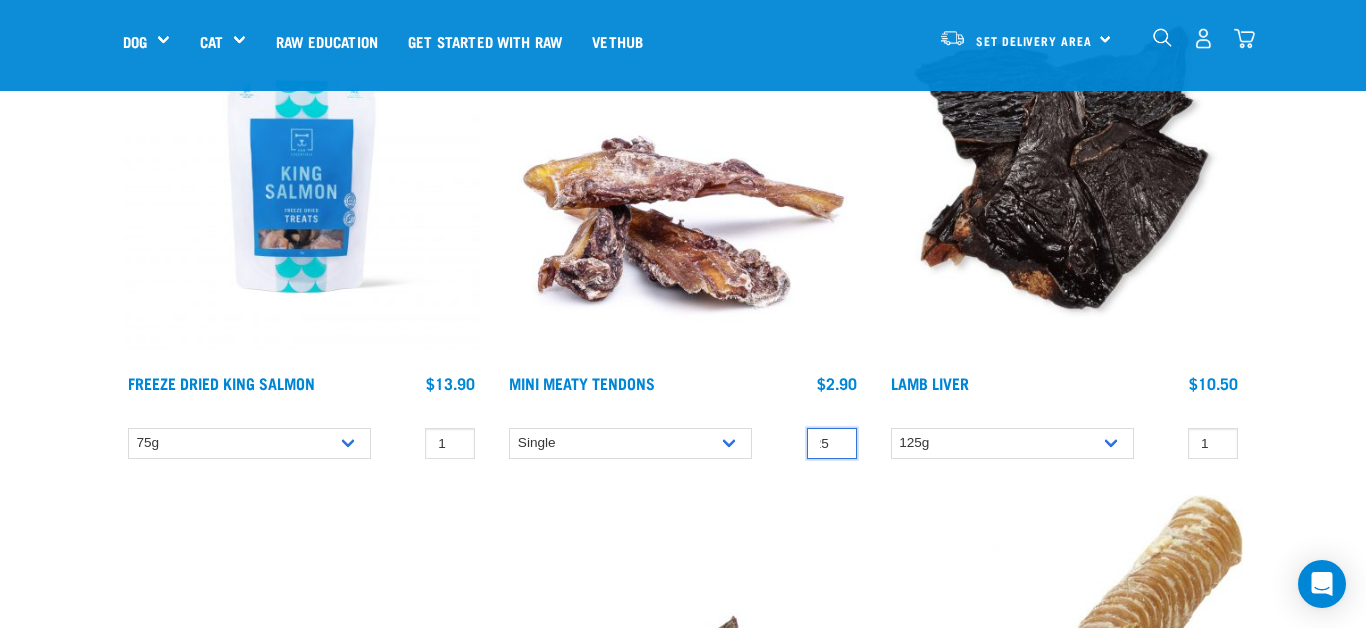 click on "25" at bounding box center (832, 443) 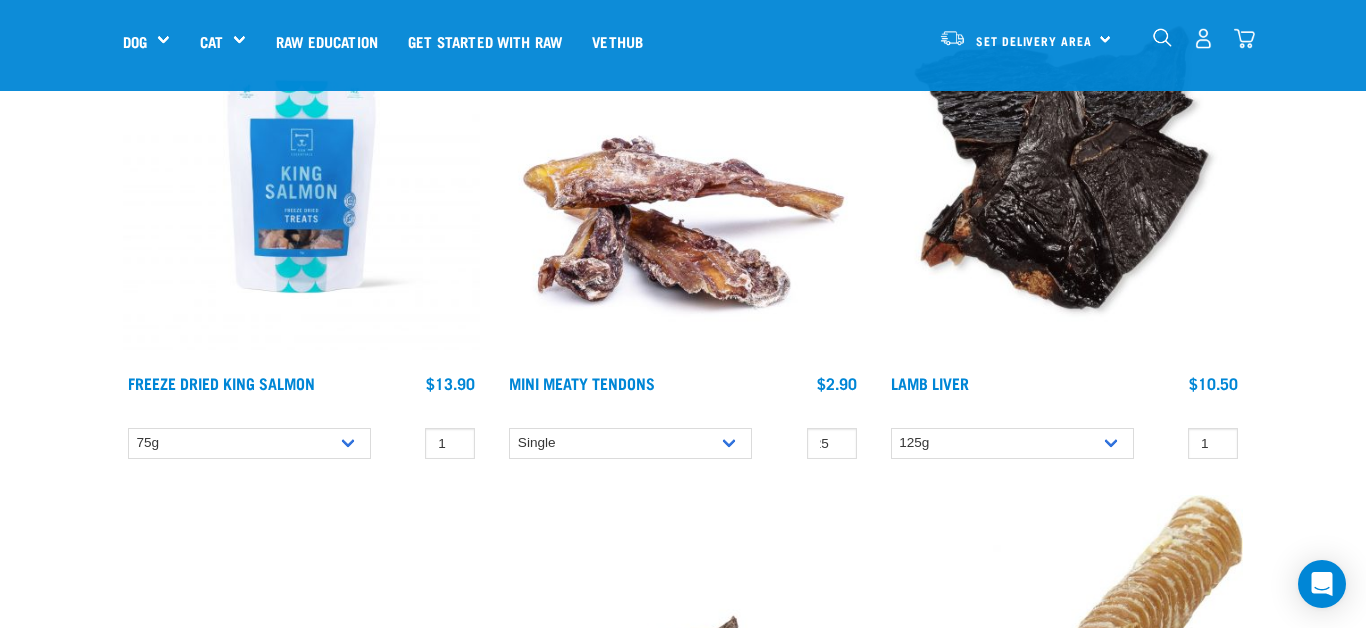 scroll, scrollTop: 0, scrollLeft: 0, axis: both 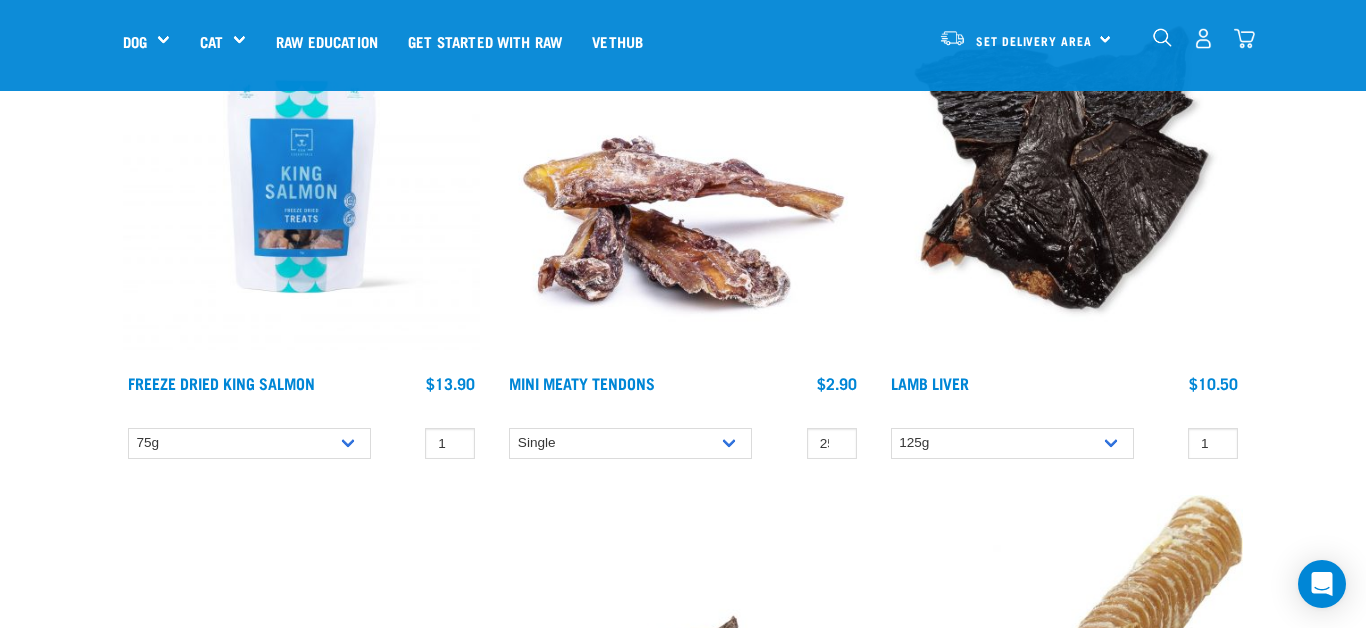 click on "Freeze Dried Beef Liver
1 0 100" at bounding box center [682, 727] 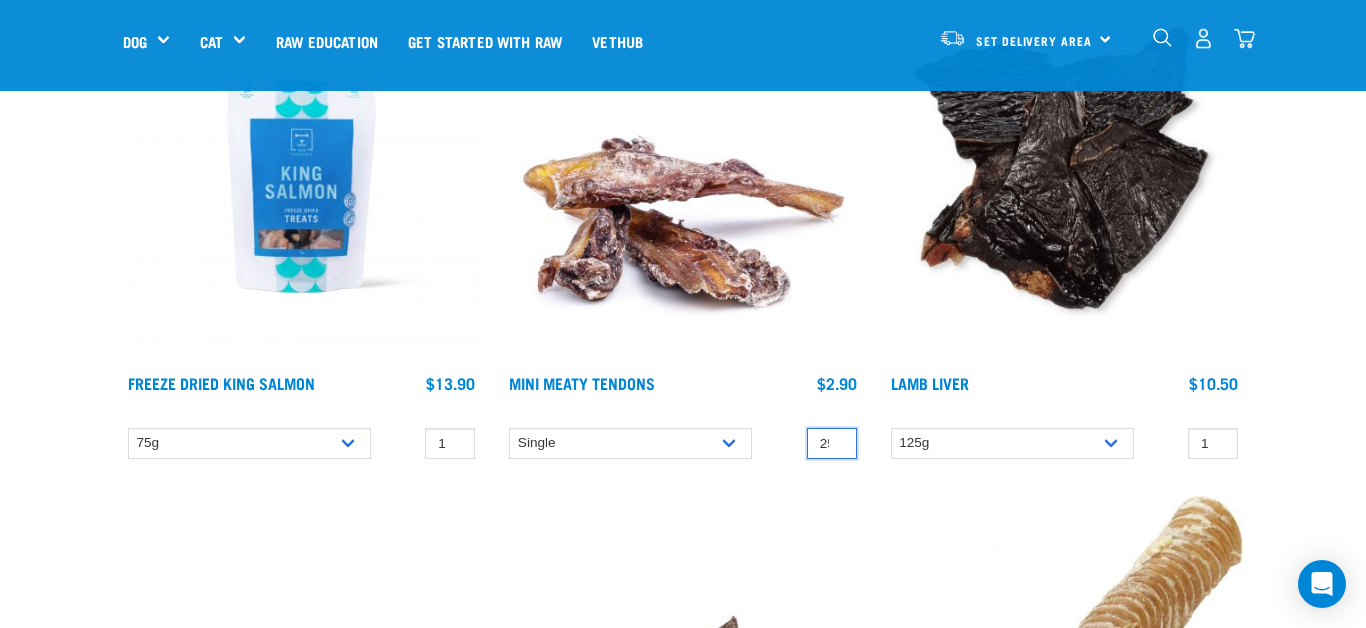 click on "25" at bounding box center [832, 443] 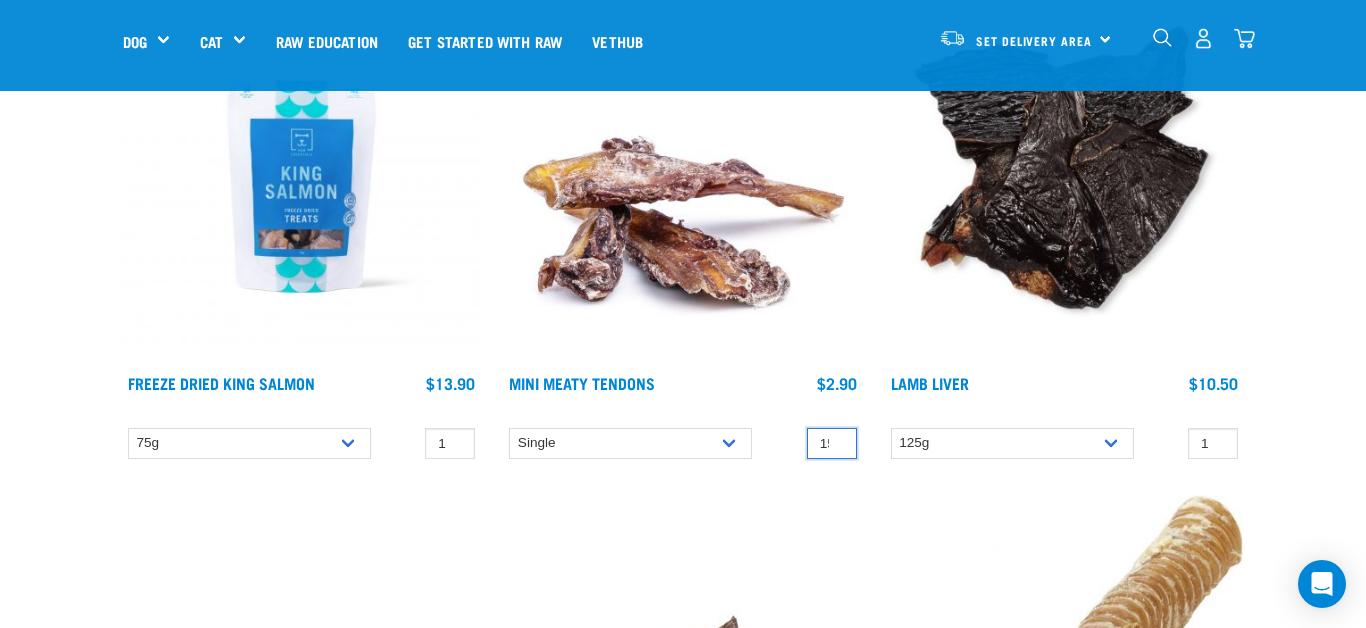 type on "15" 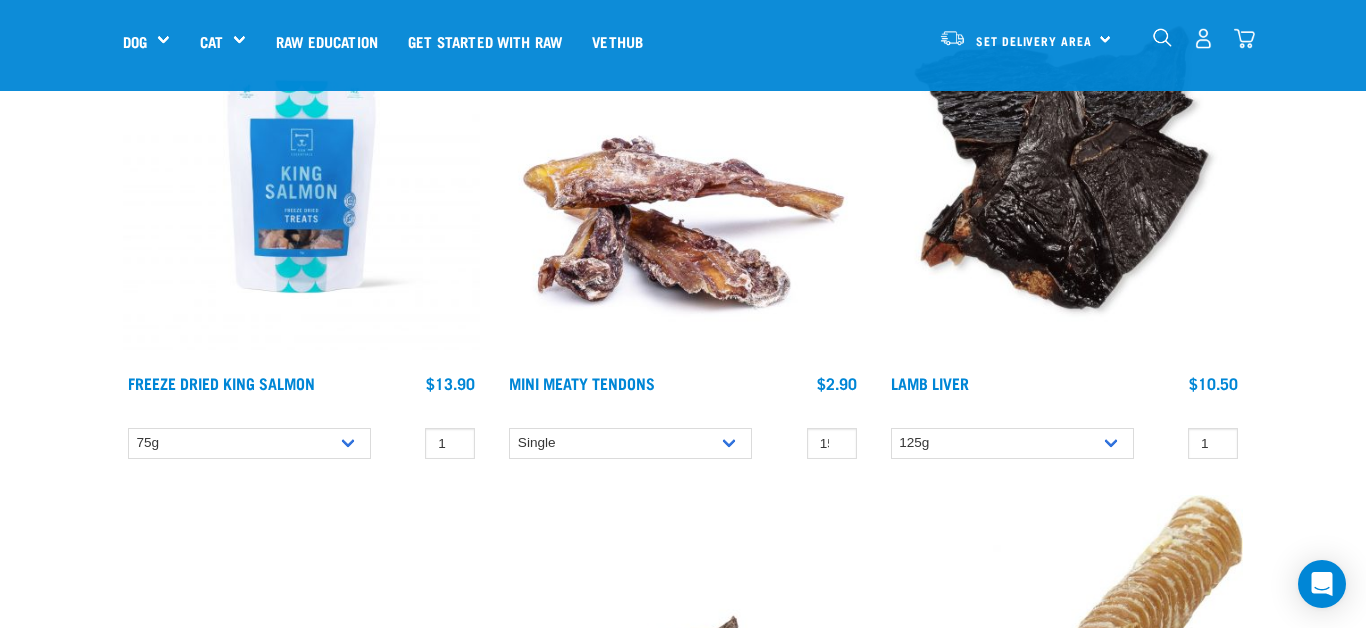 click on "Freeze Dried Beef Liver
1 0 100" at bounding box center [682, 727] 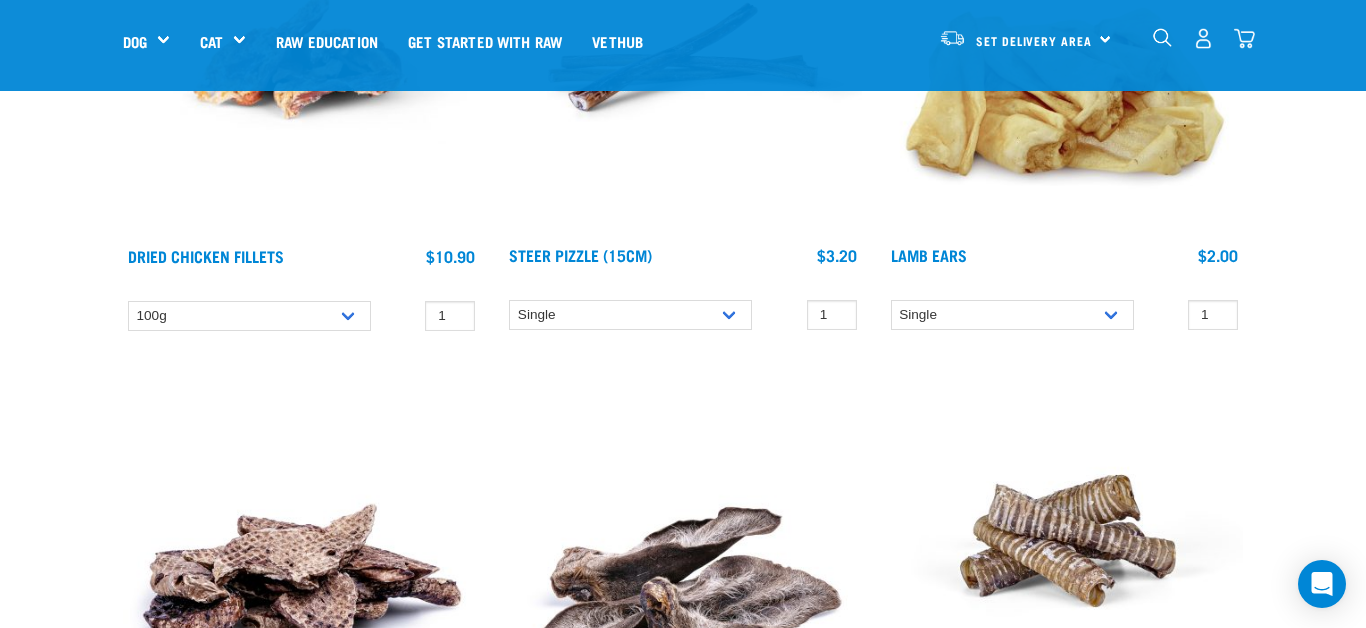 scroll, scrollTop: 3834, scrollLeft: 0, axis: vertical 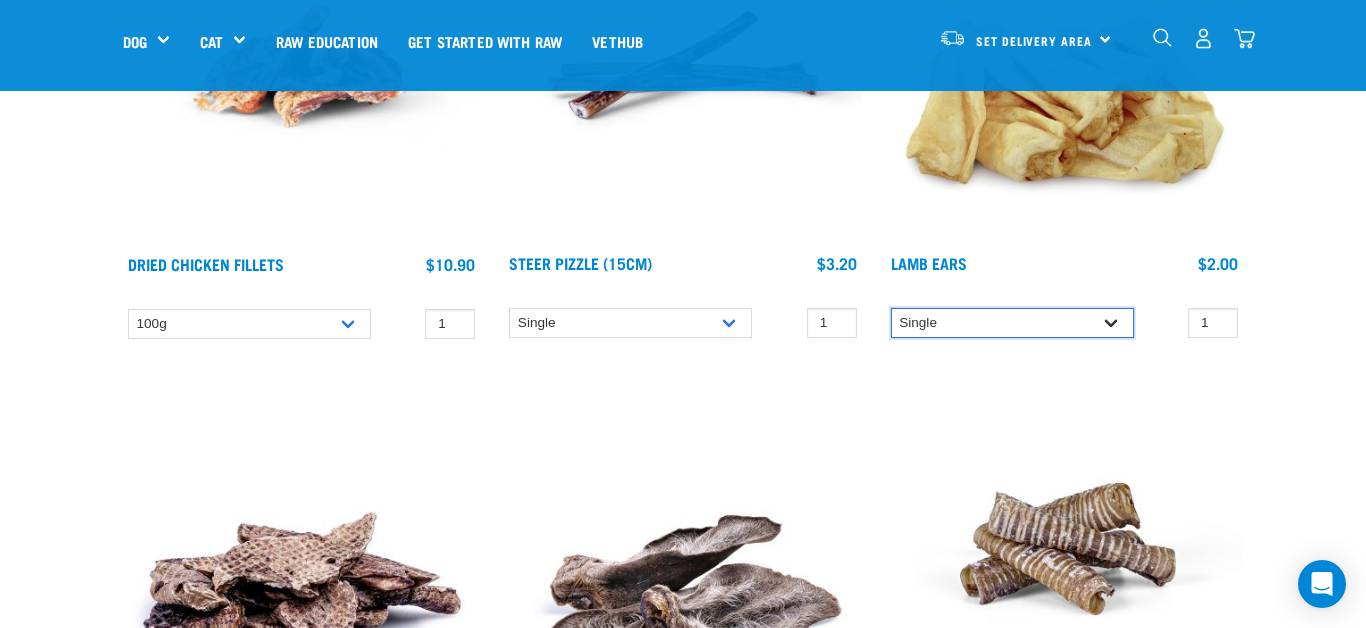 click on "Single
10 per pack
1kg" at bounding box center [1012, 323] 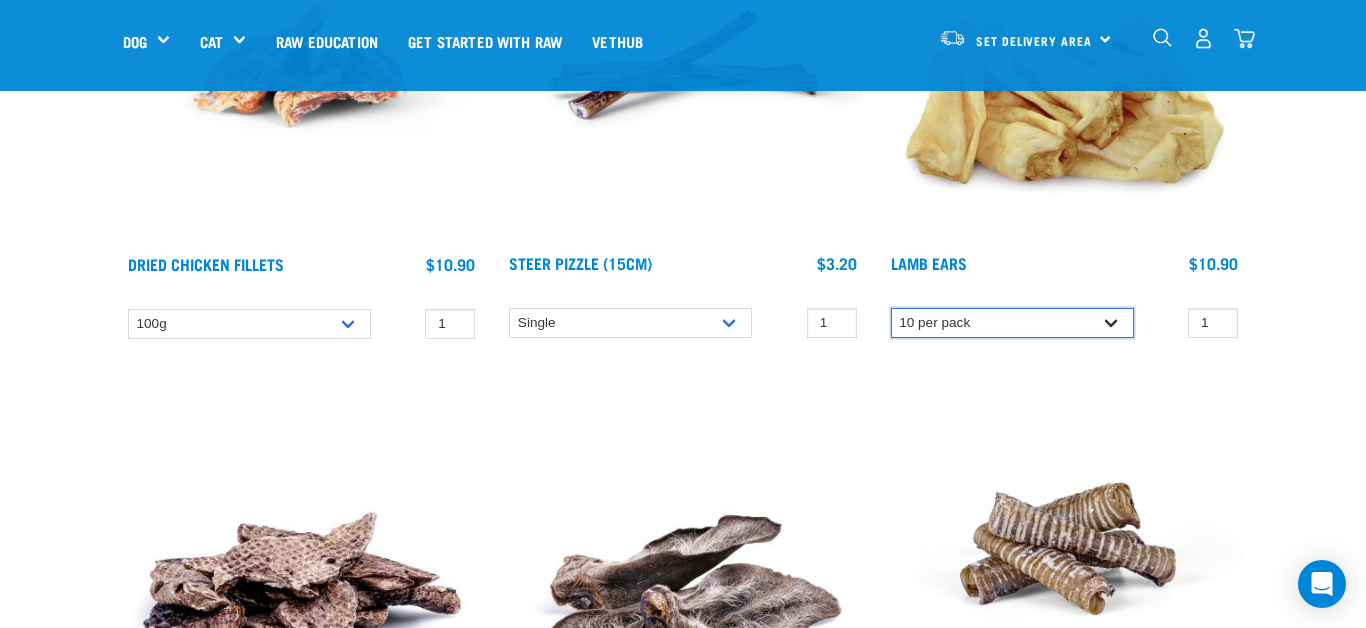 click on "Single
10 per pack
1kg" at bounding box center (1012, 323) 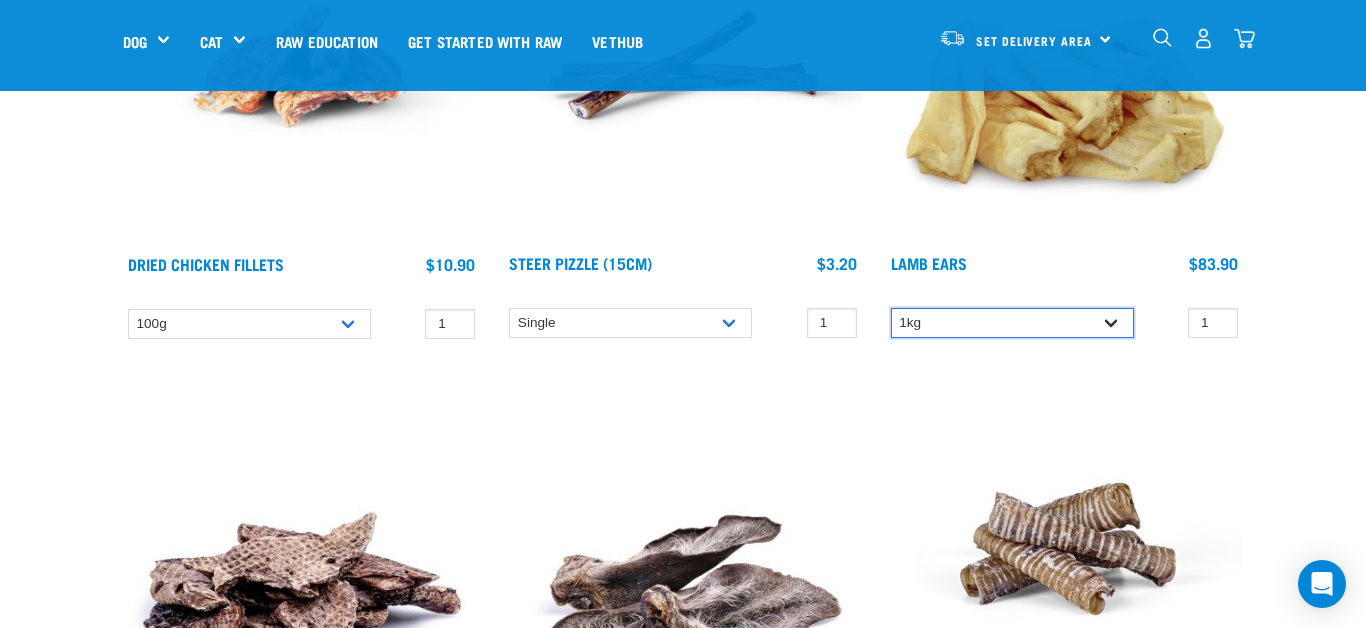 click on "Single
10 per pack
1kg" at bounding box center (1012, 323) 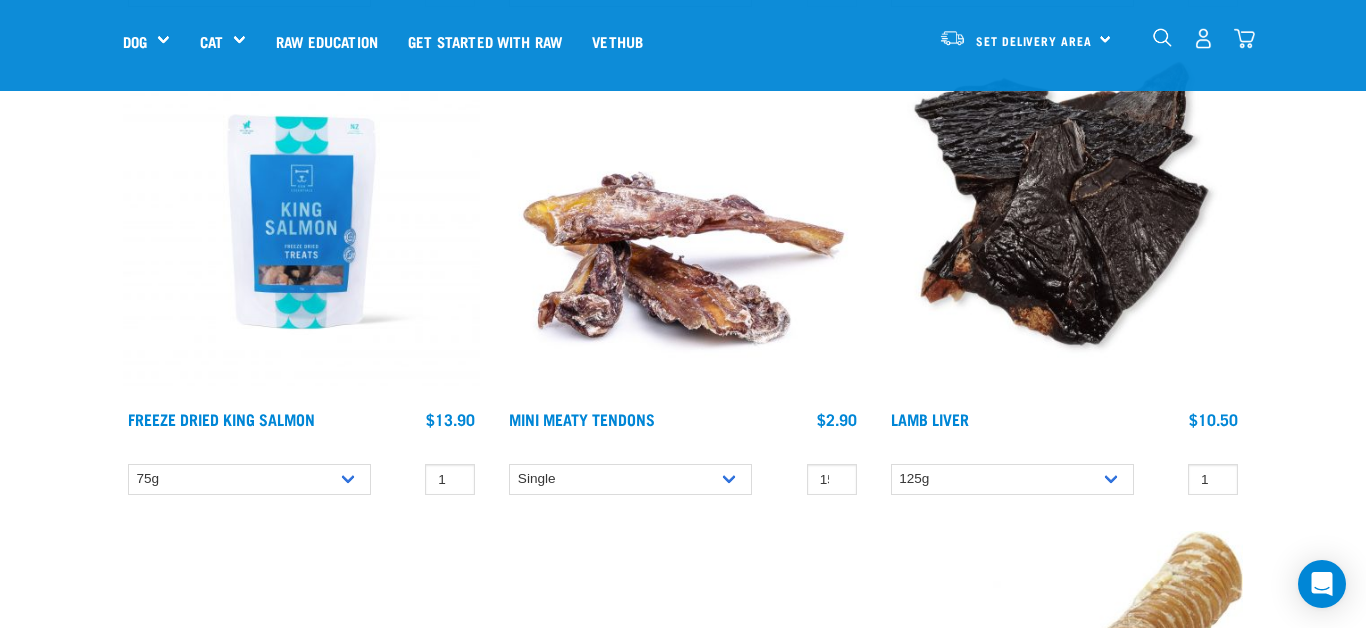 scroll, scrollTop: 2212, scrollLeft: 0, axis: vertical 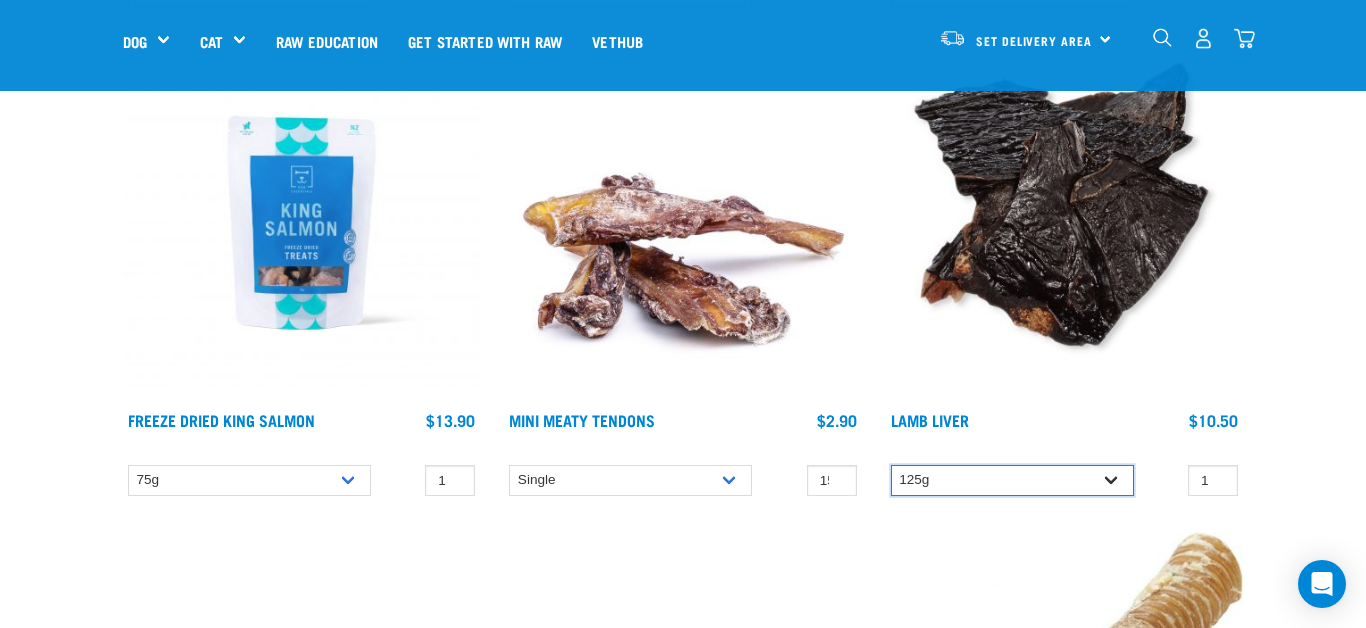 click on "125g" at bounding box center [1012, 480] 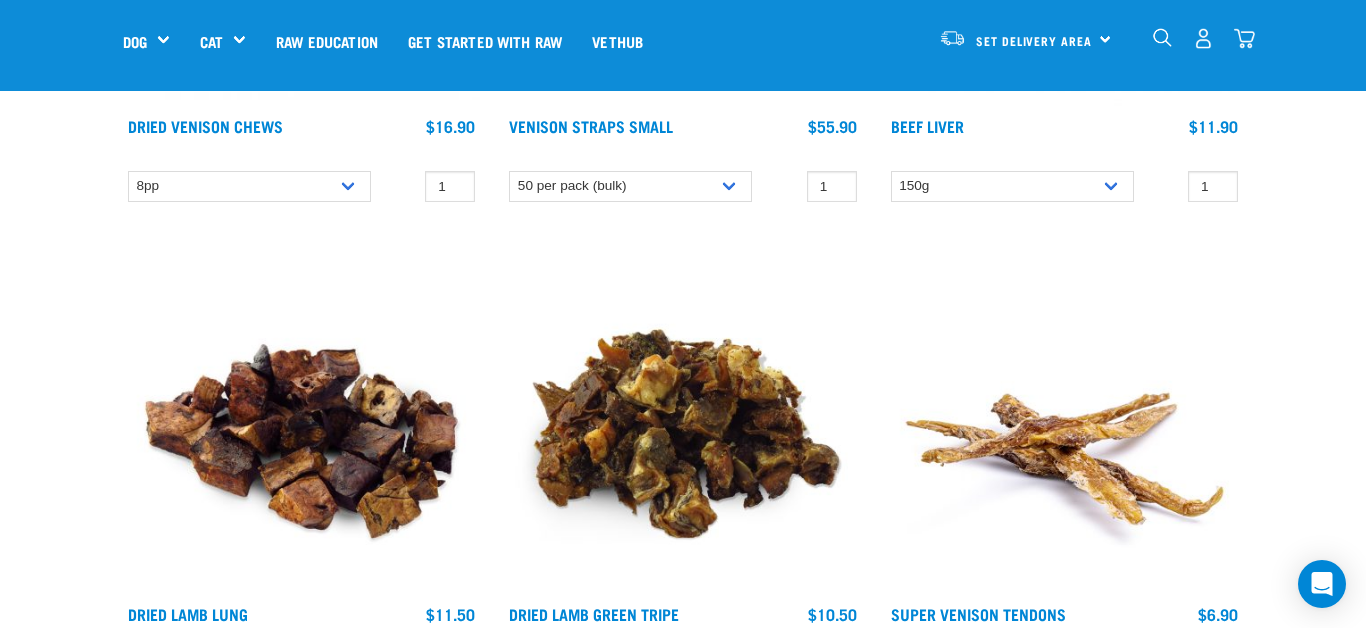 scroll, scrollTop: 1533, scrollLeft: 0, axis: vertical 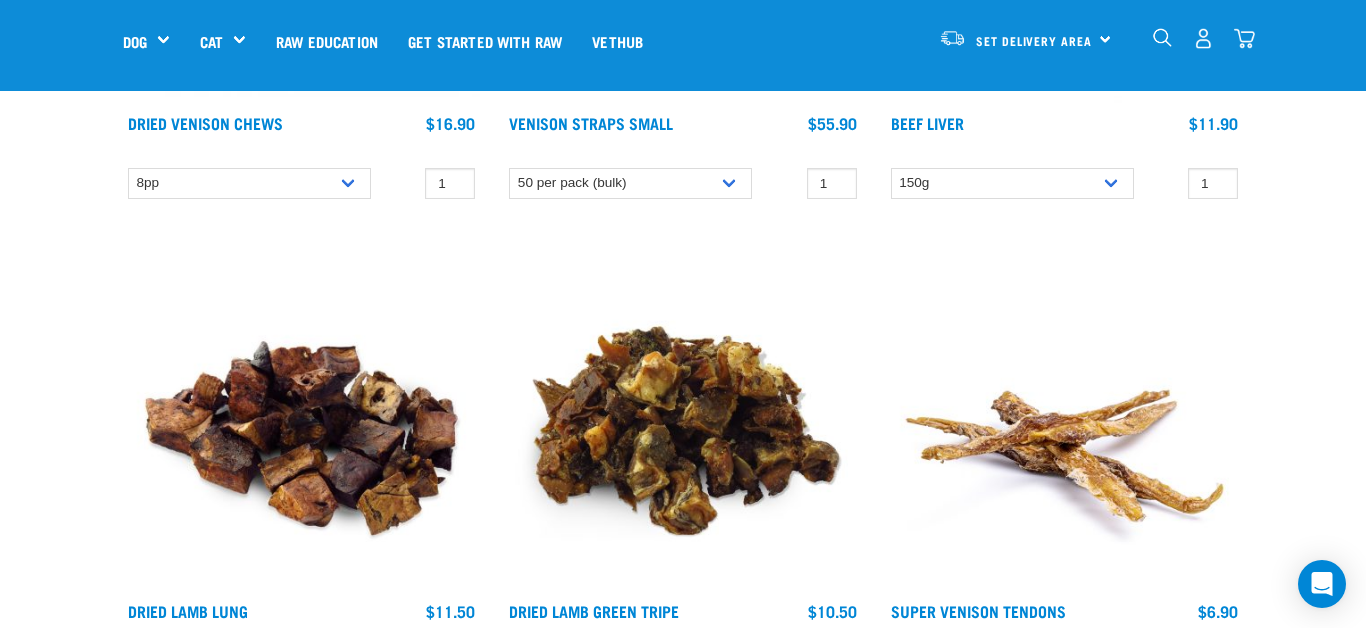 click at bounding box center (1064, 413) 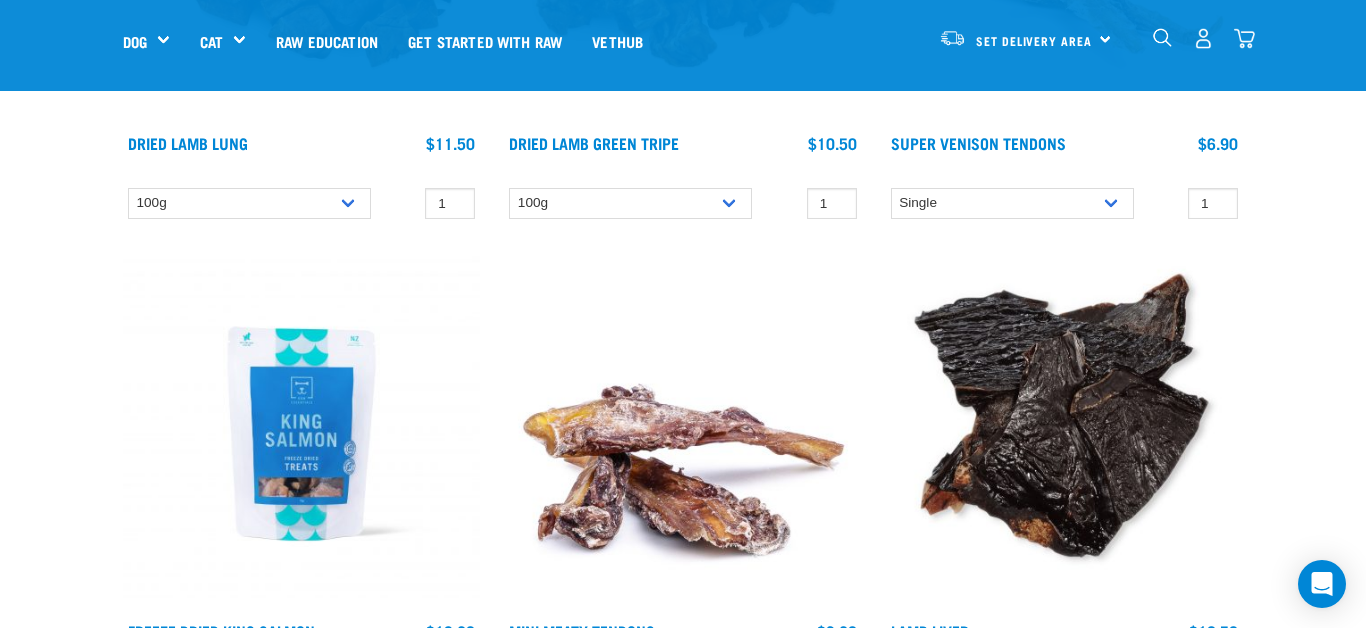 scroll, scrollTop: 2009, scrollLeft: 0, axis: vertical 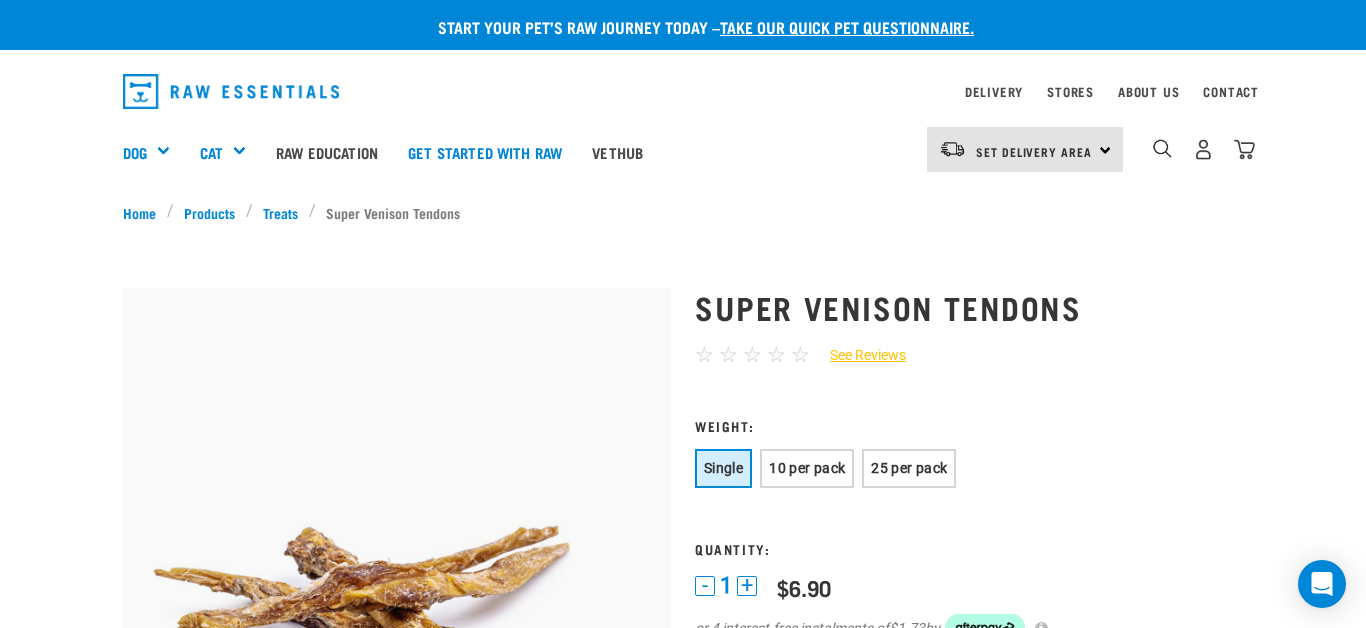 click on "Set Delivery Area
North Island
South Island" at bounding box center (1025, 149) 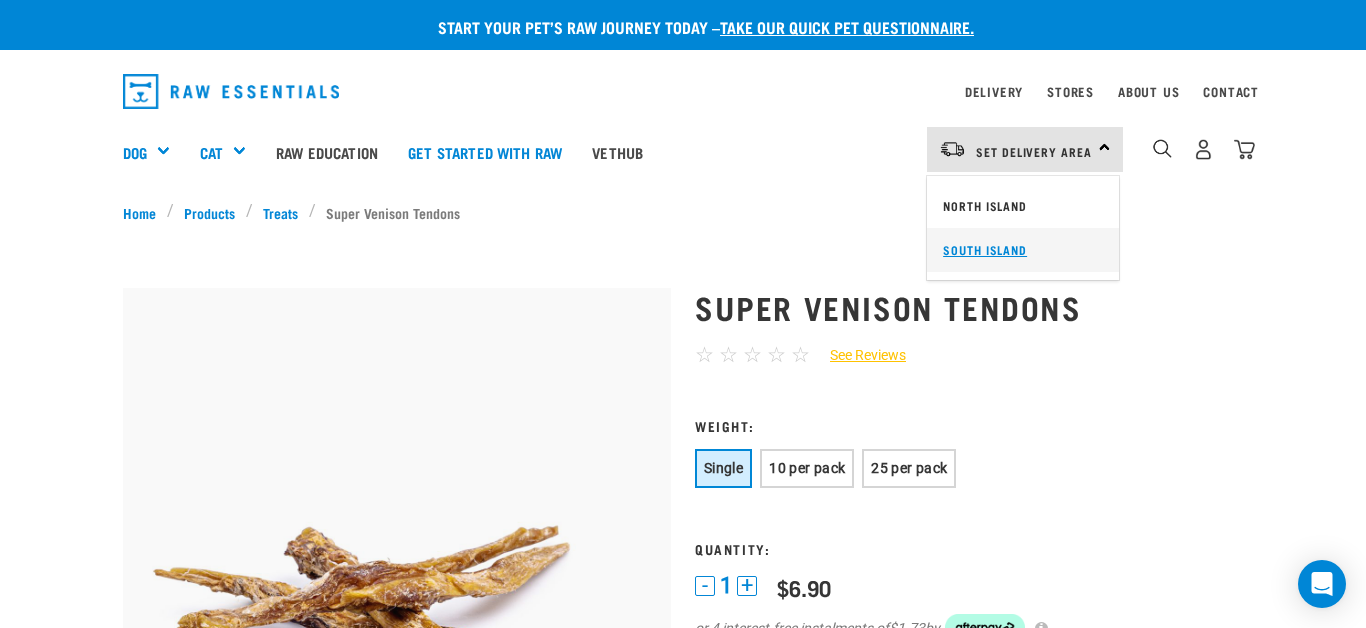 click on "South Island" at bounding box center (1023, 250) 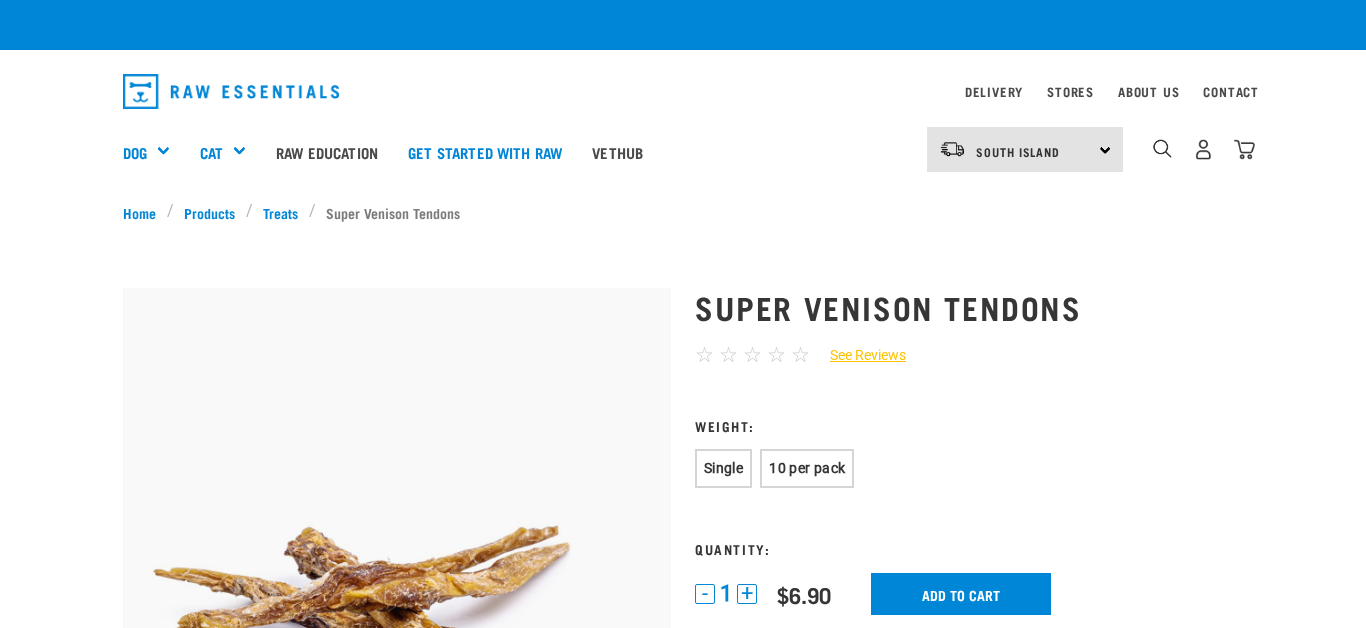 scroll, scrollTop: 0, scrollLeft: 0, axis: both 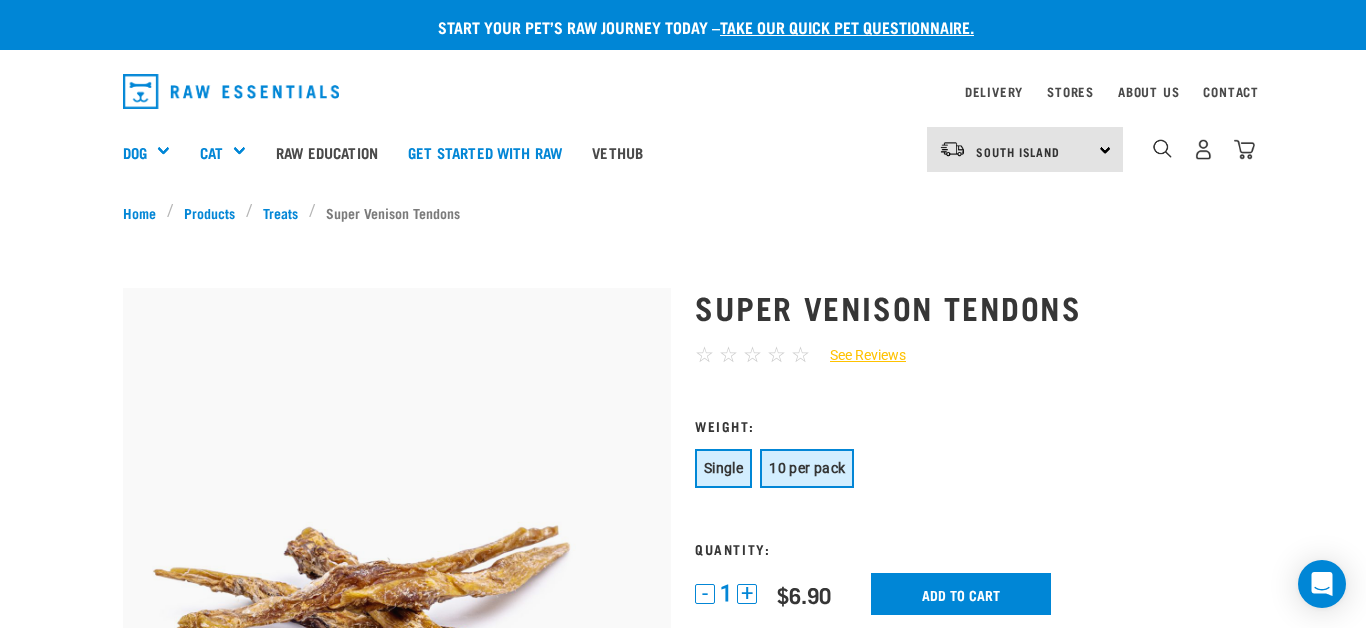 click on "10 per pack" at bounding box center (807, 468) 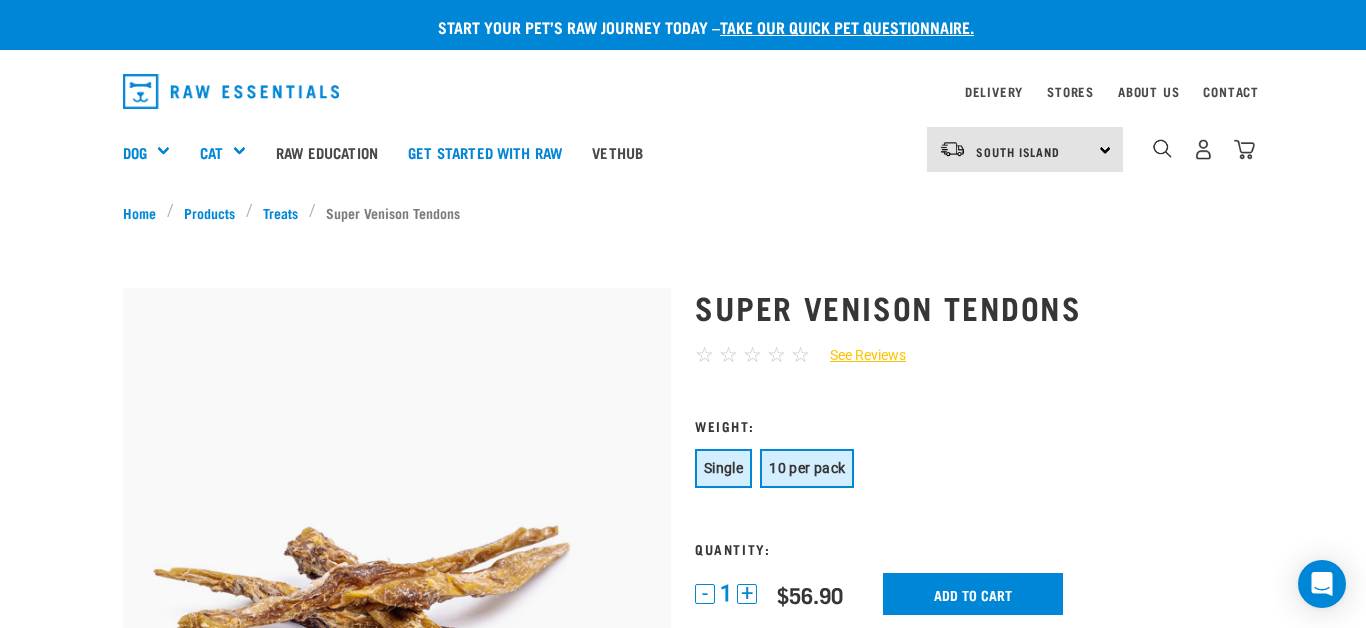 click on "Single" at bounding box center [723, 468] 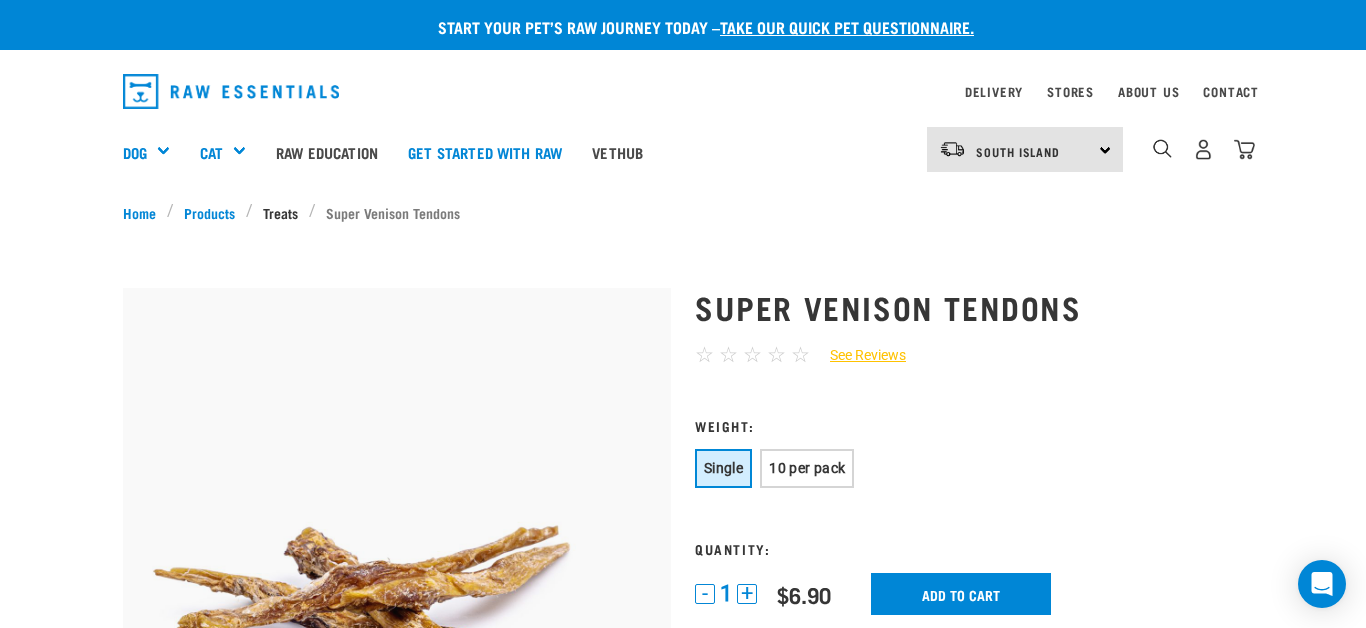 click on "Treats" at bounding box center (281, 212) 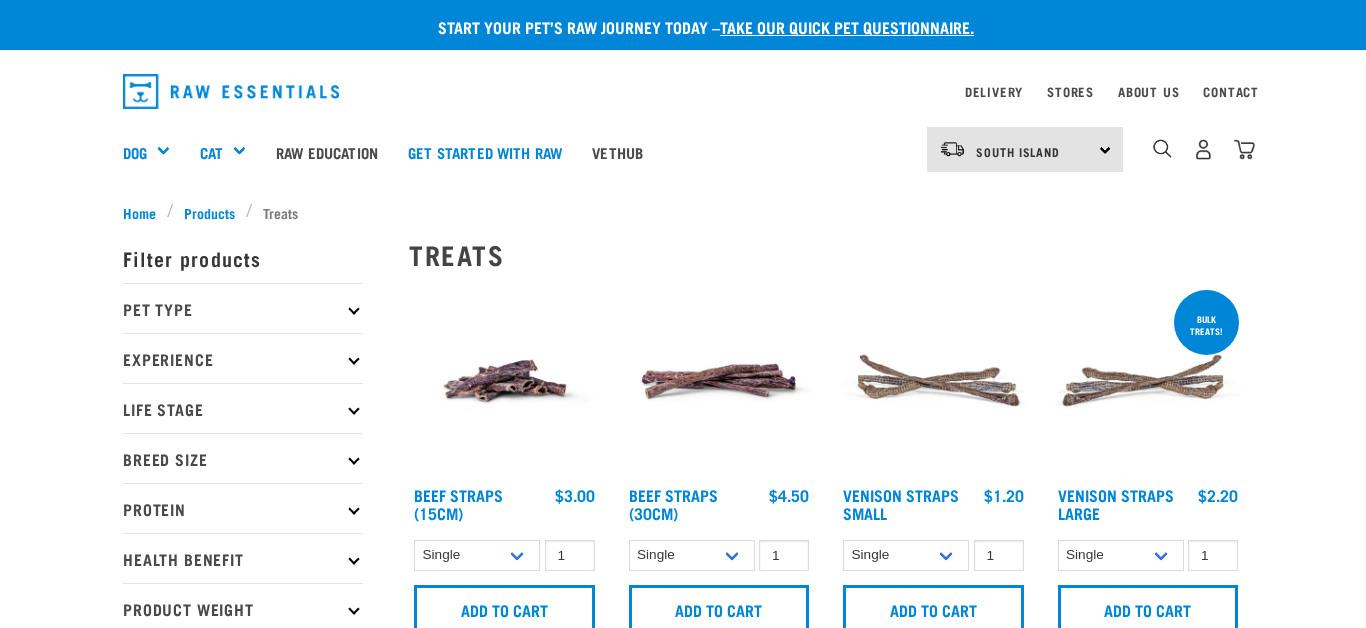 scroll, scrollTop: 0, scrollLeft: 0, axis: both 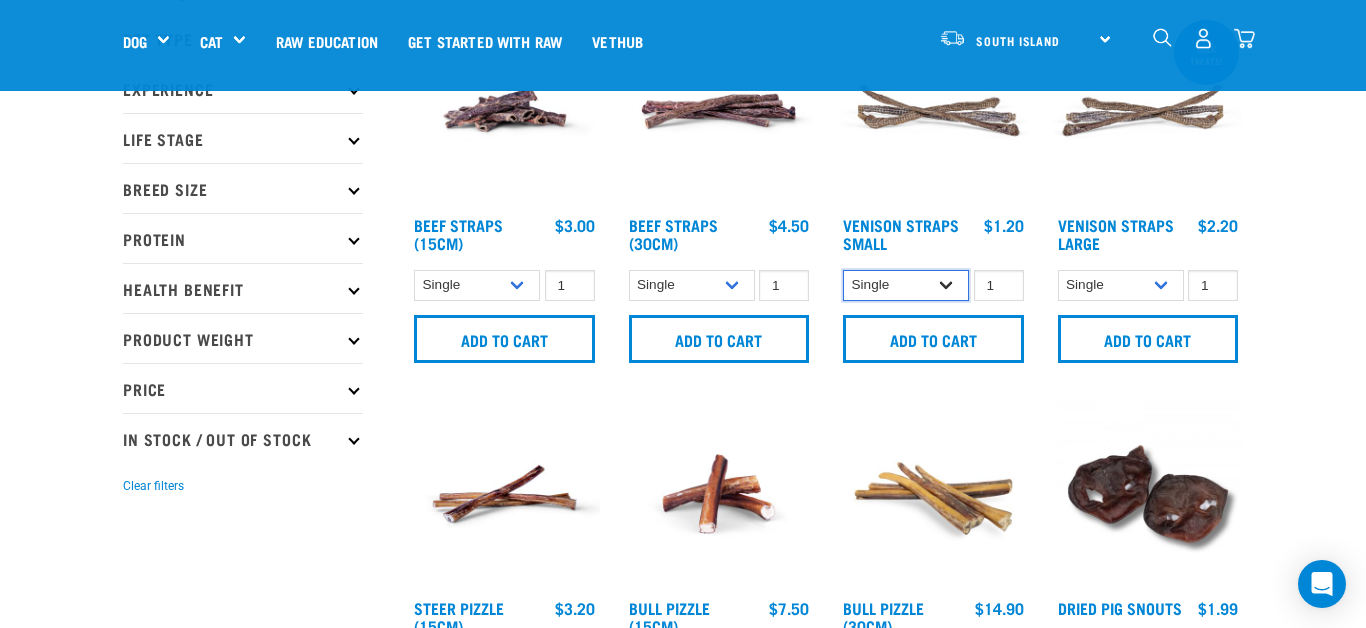 click on "Single
25 per pack (bulk)
50 per pack (bulk)" at bounding box center [906, 285] 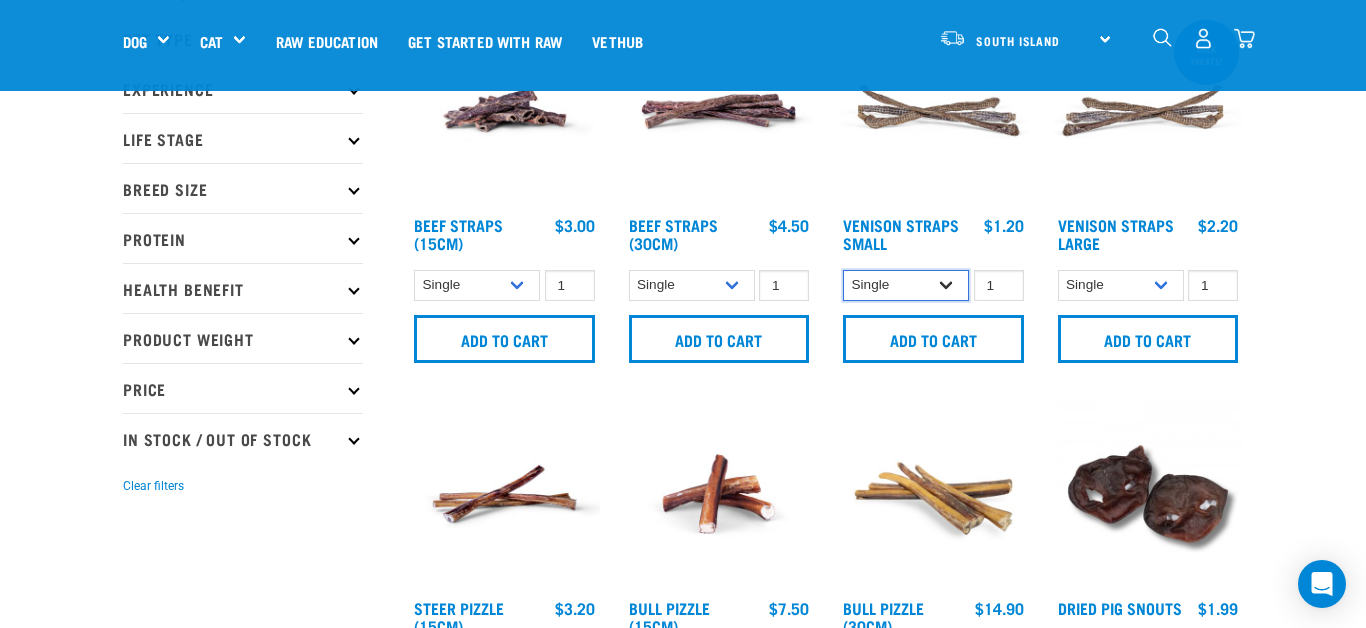 select on "337206" 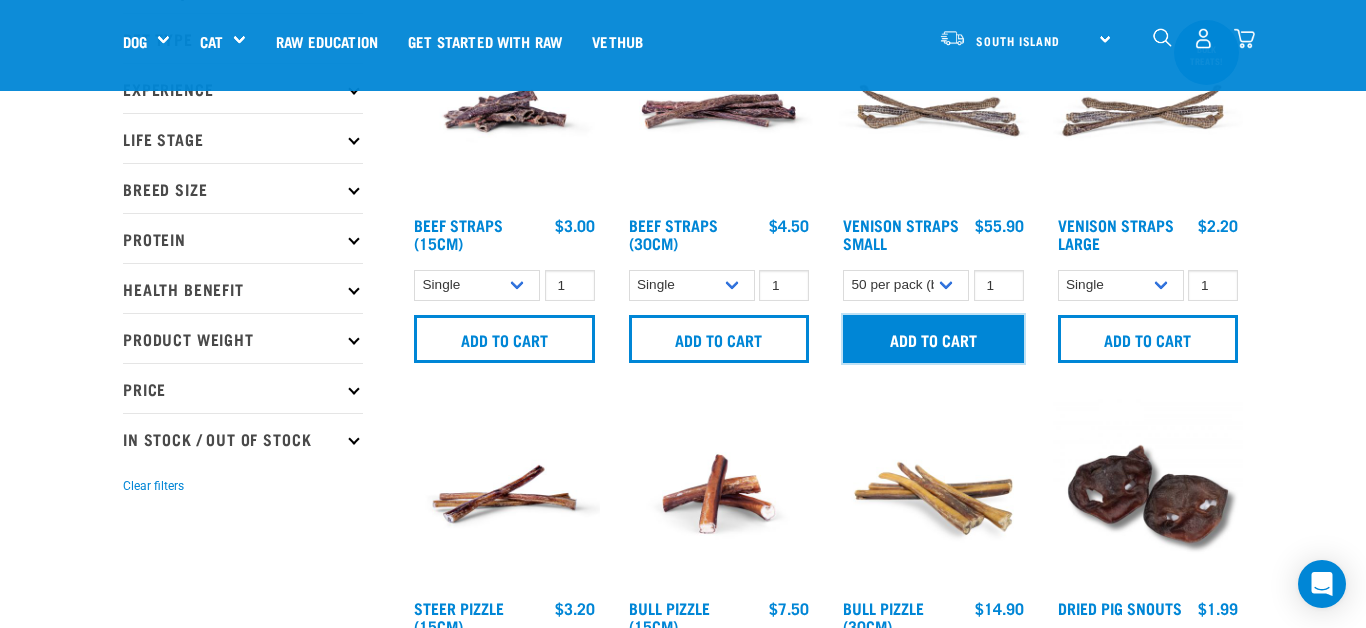 click on "Add to cart" at bounding box center [933, 339] 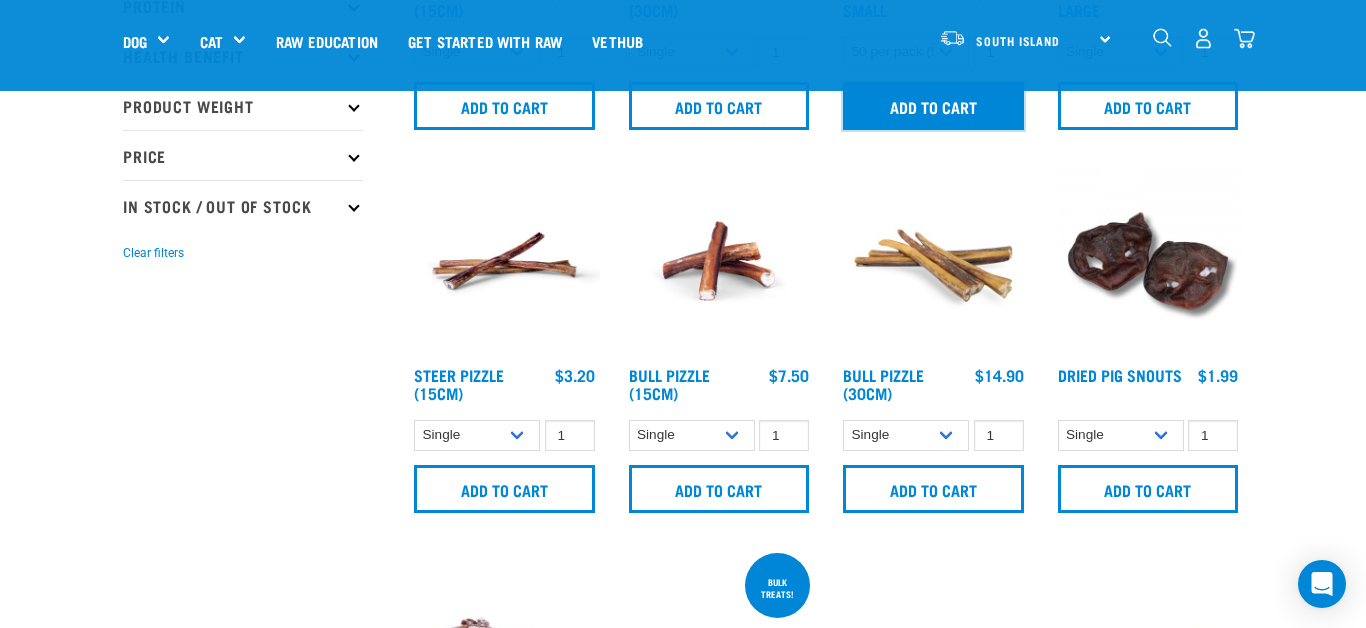scroll, scrollTop: 367, scrollLeft: 0, axis: vertical 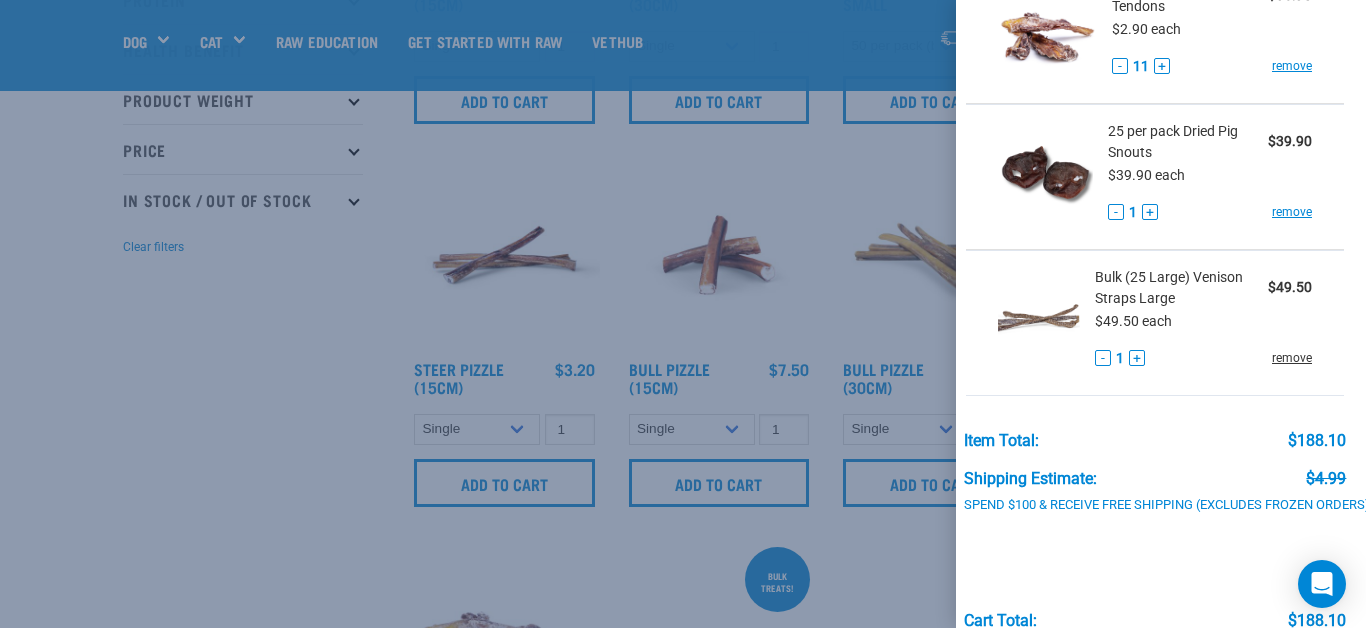 click on "remove" at bounding box center (1292, 358) 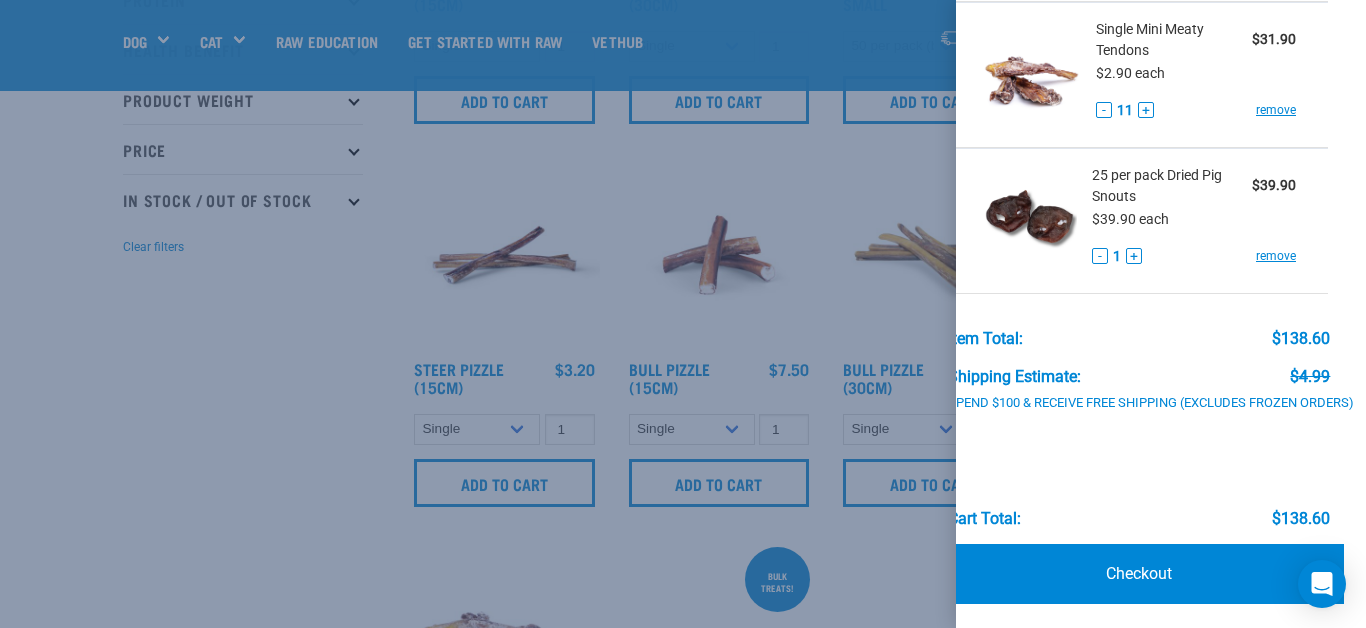 scroll, scrollTop: 0, scrollLeft: 22, axis: horizontal 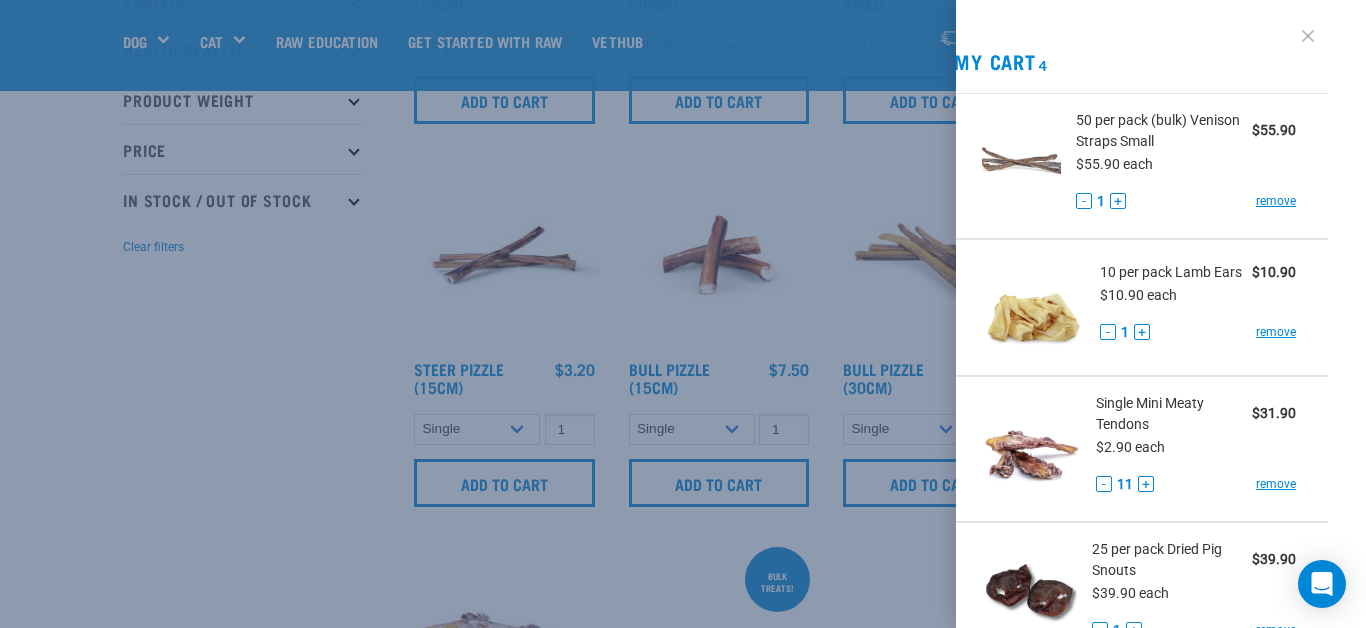 click at bounding box center (1308, 36) 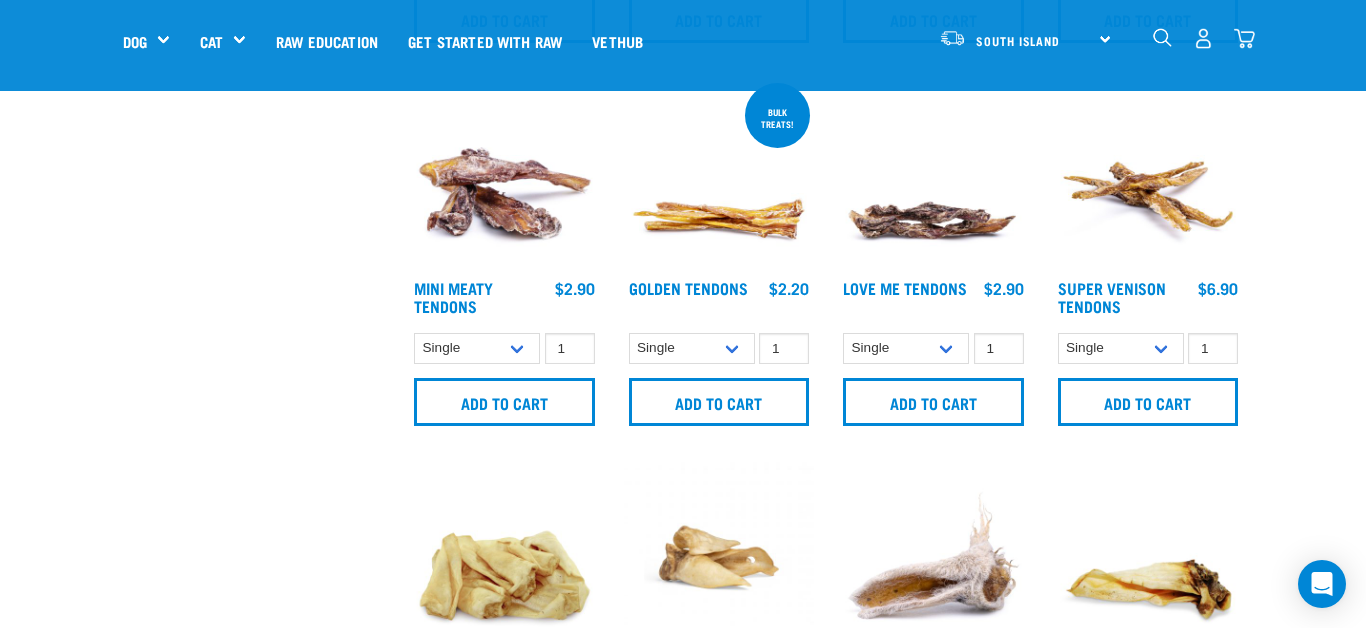 scroll, scrollTop: 833, scrollLeft: 0, axis: vertical 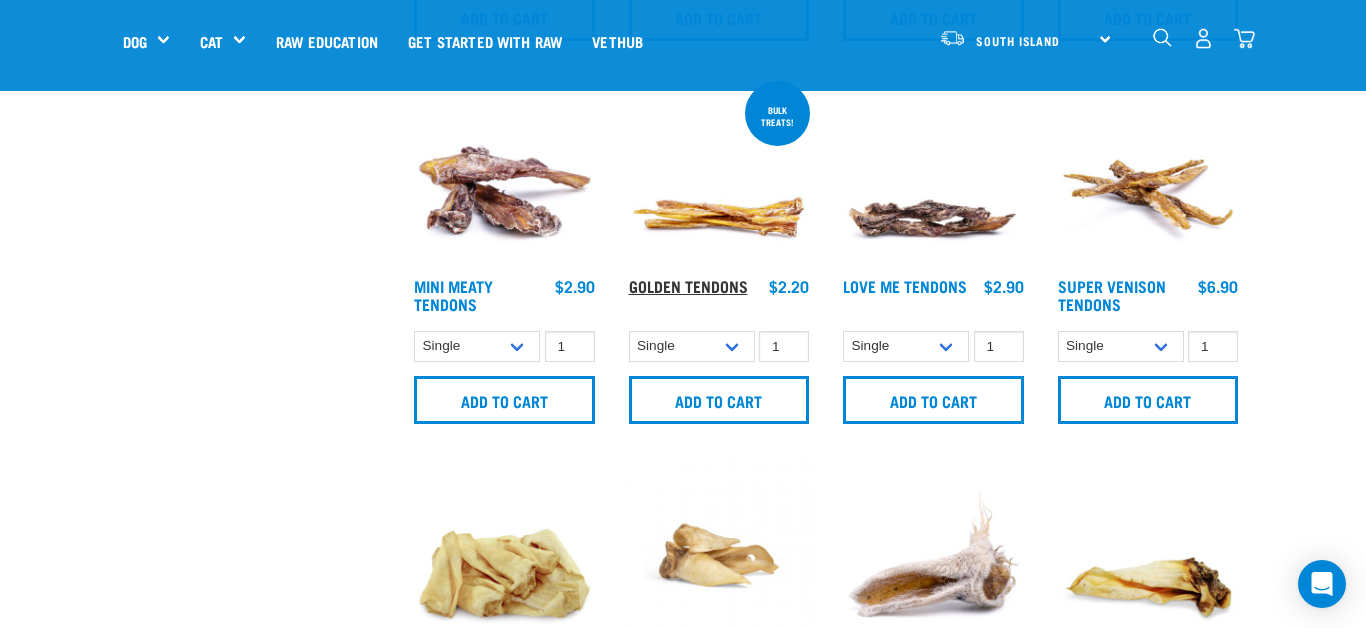 click on "Golden Tendons" at bounding box center [688, 285] 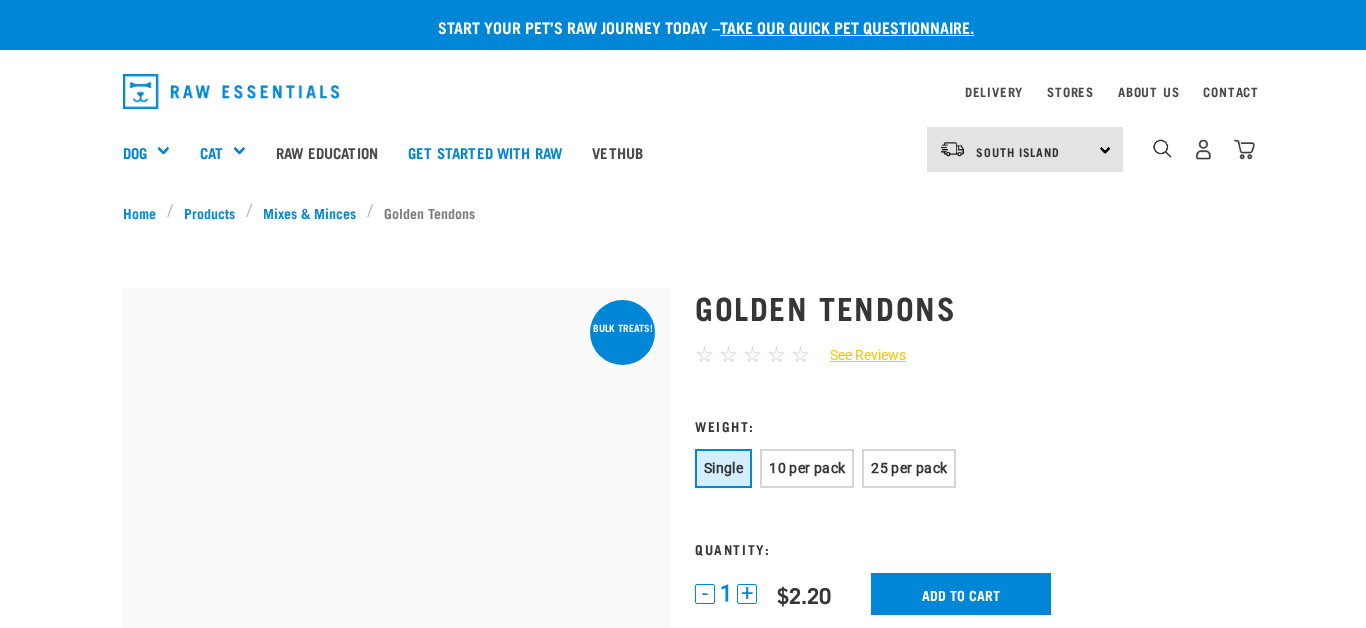 scroll, scrollTop: 0, scrollLeft: 0, axis: both 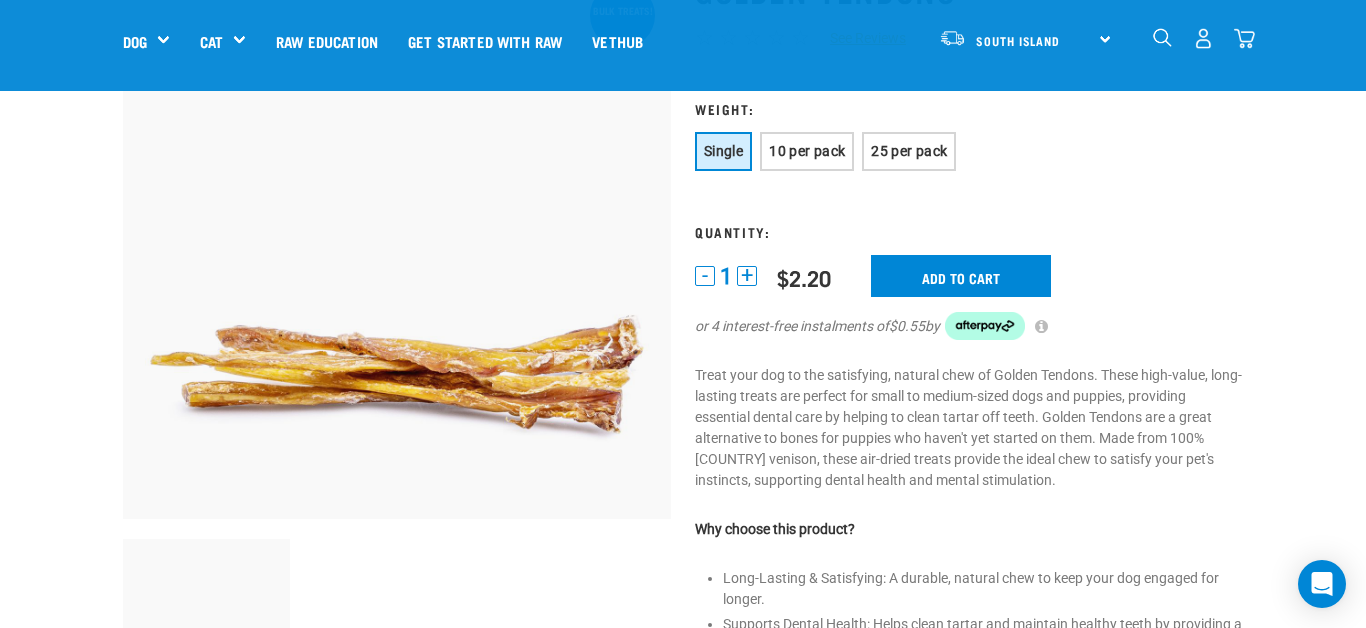 click on "+" at bounding box center (747, 276) 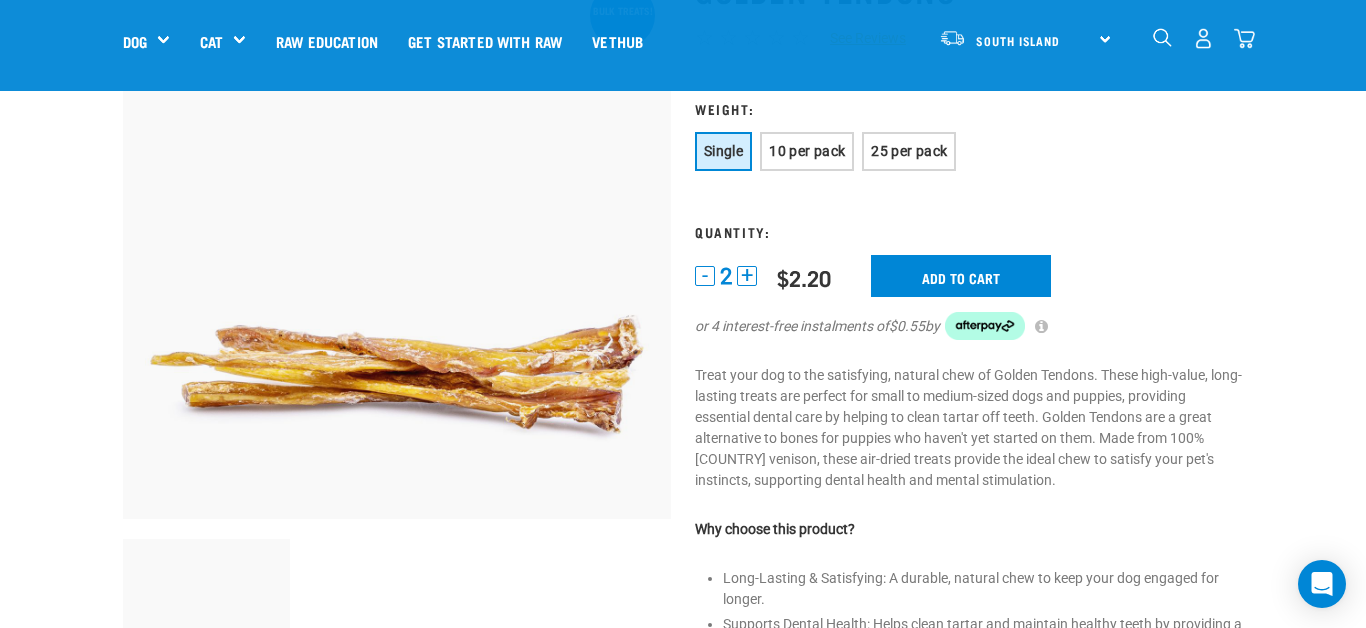 click on "+" at bounding box center (747, 276) 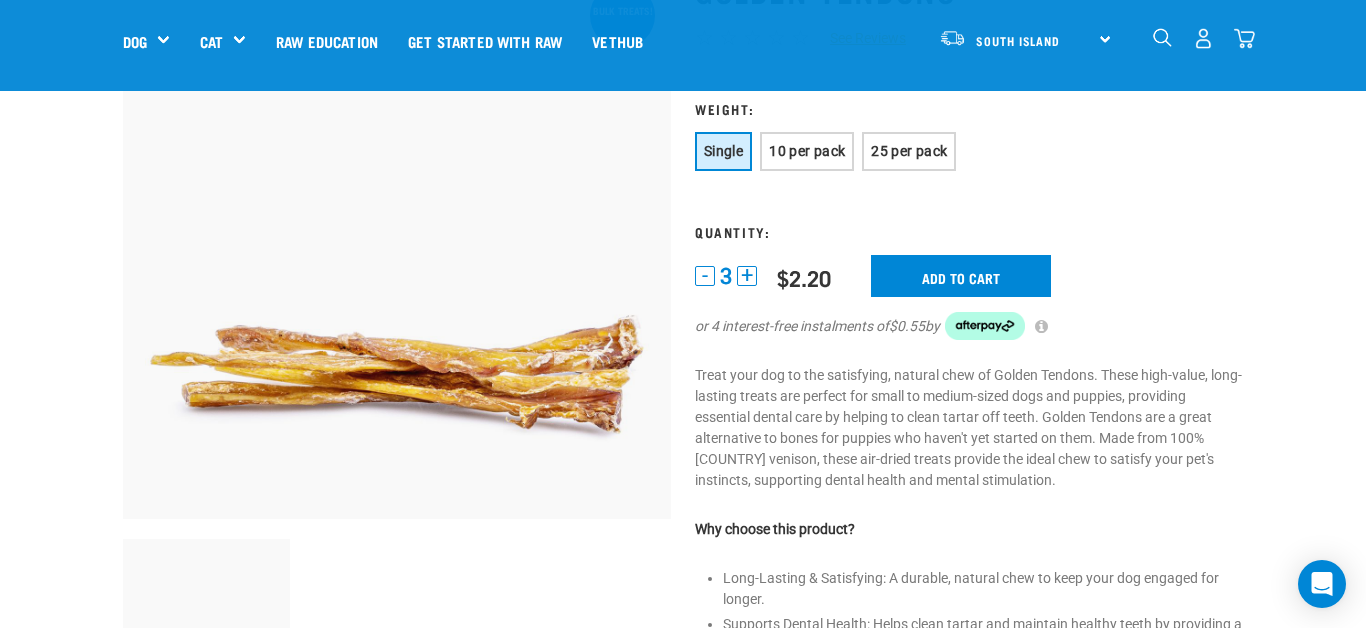 click on "+" at bounding box center (747, 276) 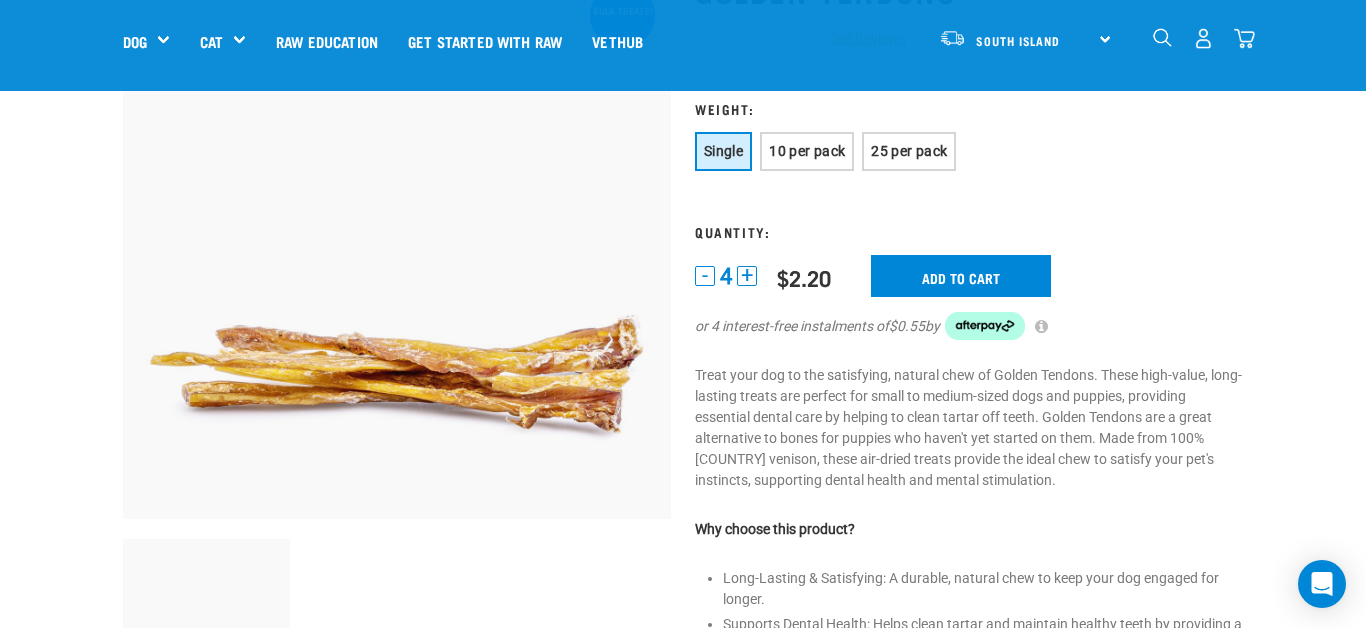 click on "+" at bounding box center [747, 276] 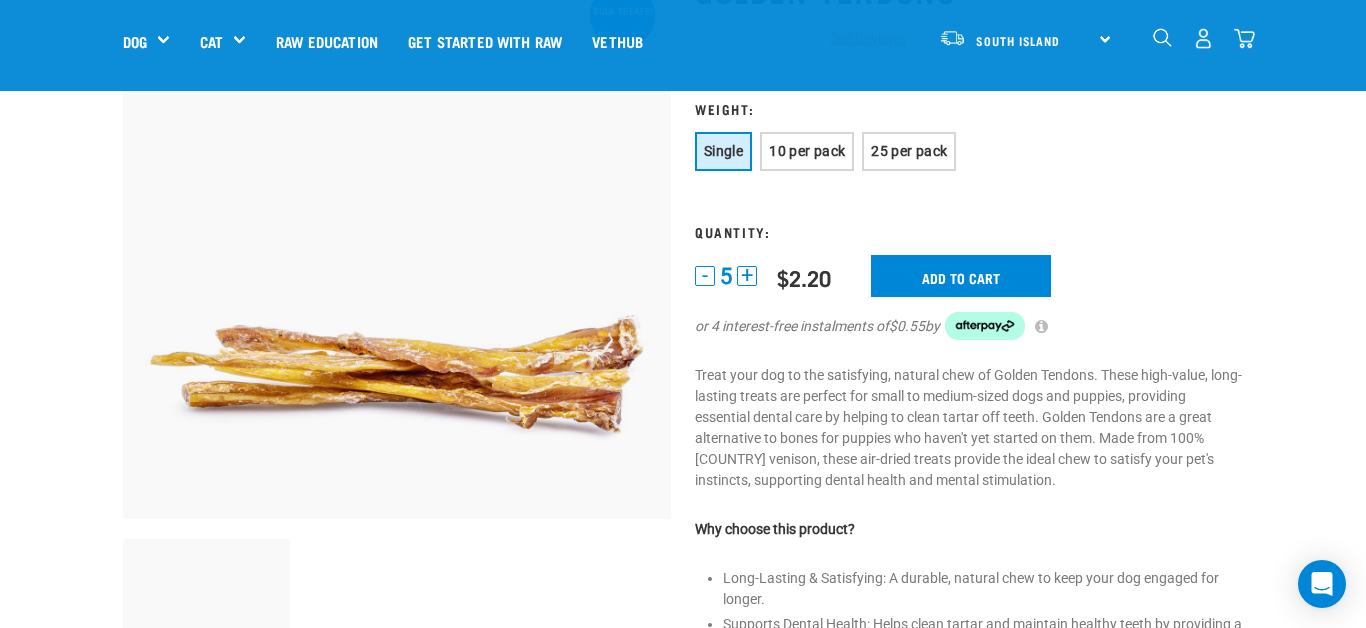 click on "+" at bounding box center (747, 276) 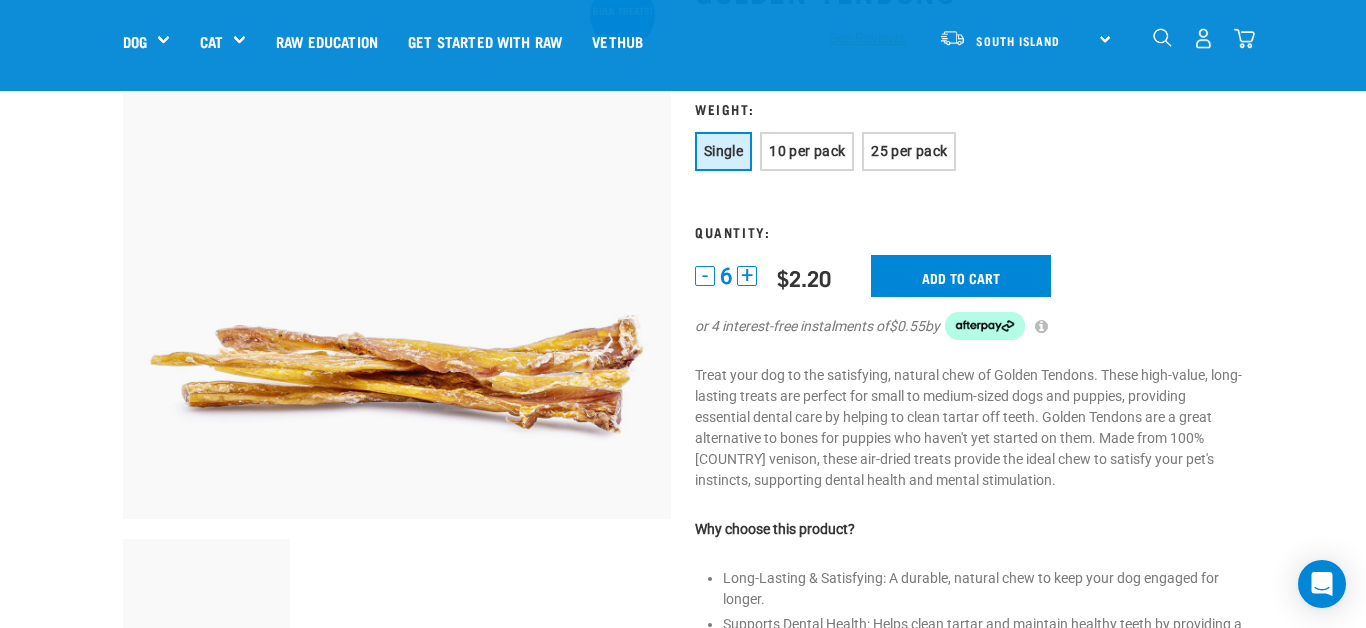 click on "+" at bounding box center (747, 276) 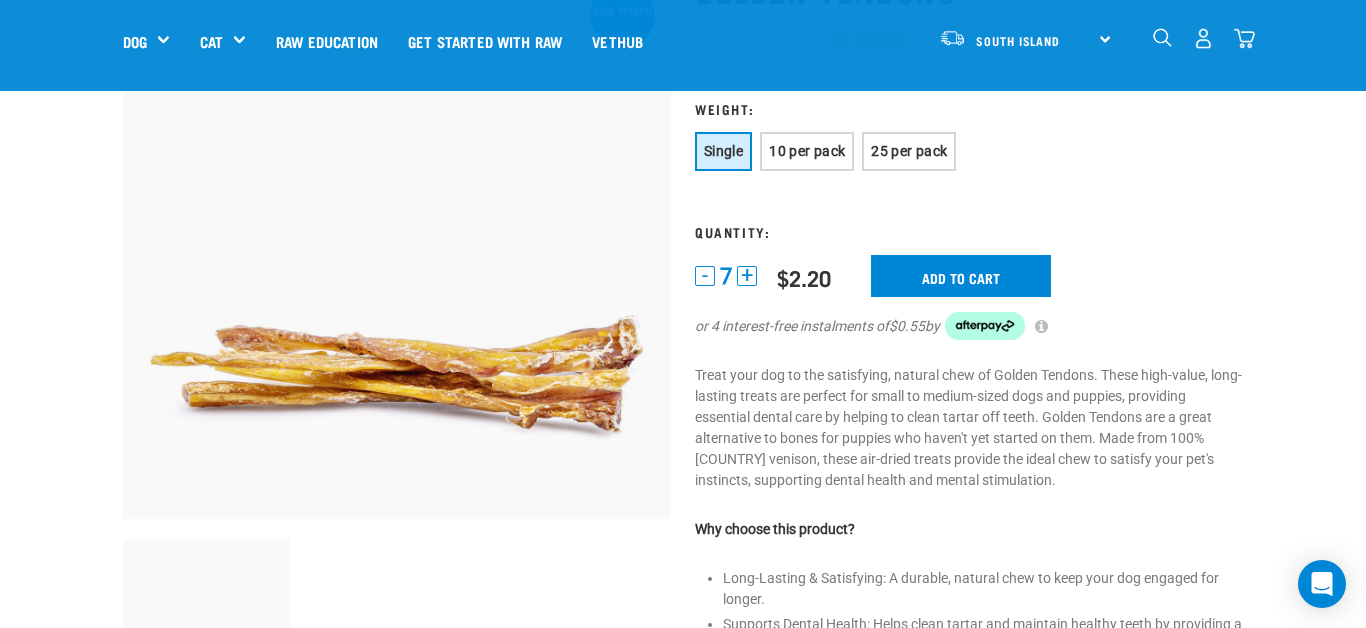click on "+" at bounding box center [747, 276] 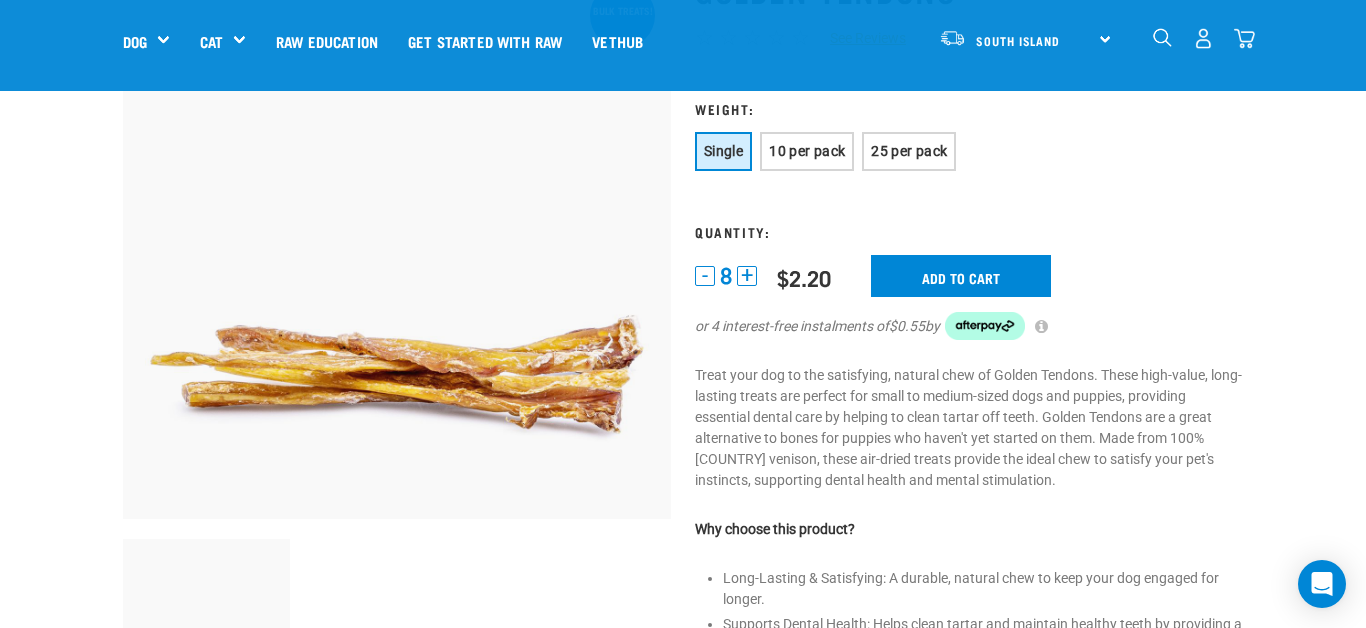 click on "+" at bounding box center [747, 276] 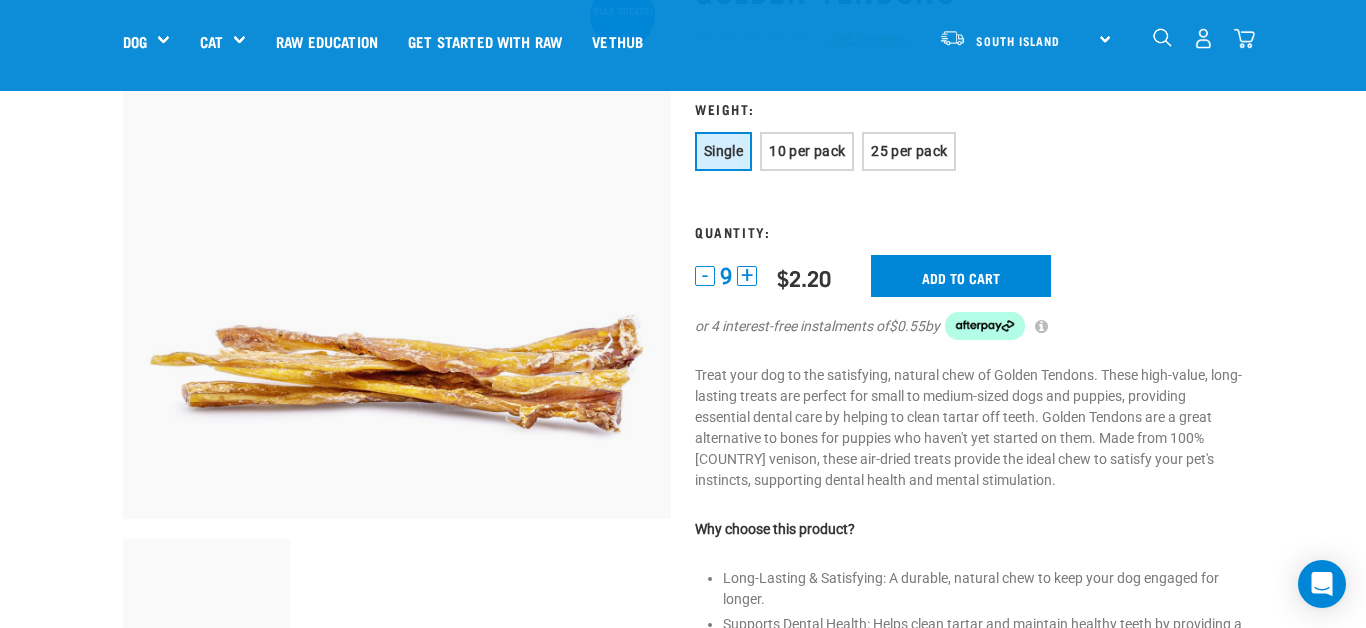click on "+" at bounding box center (747, 276) 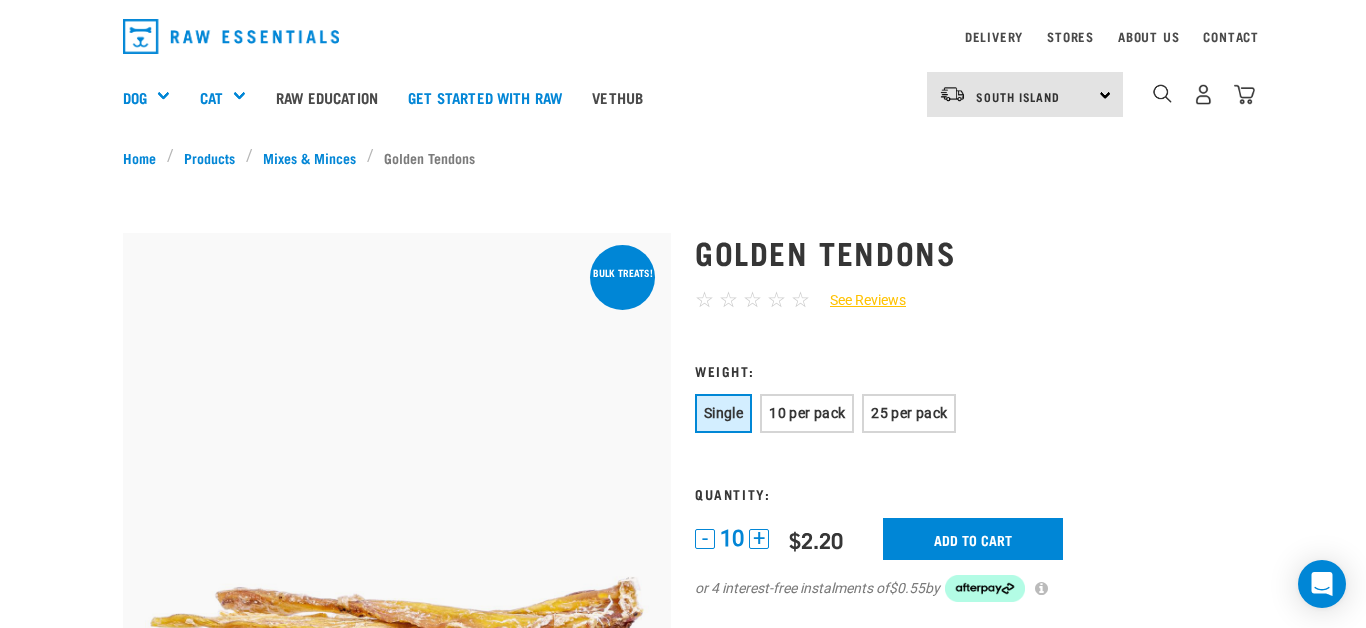 scroll, scrollTop: 56, scrollLeft: 0, axis: vertical 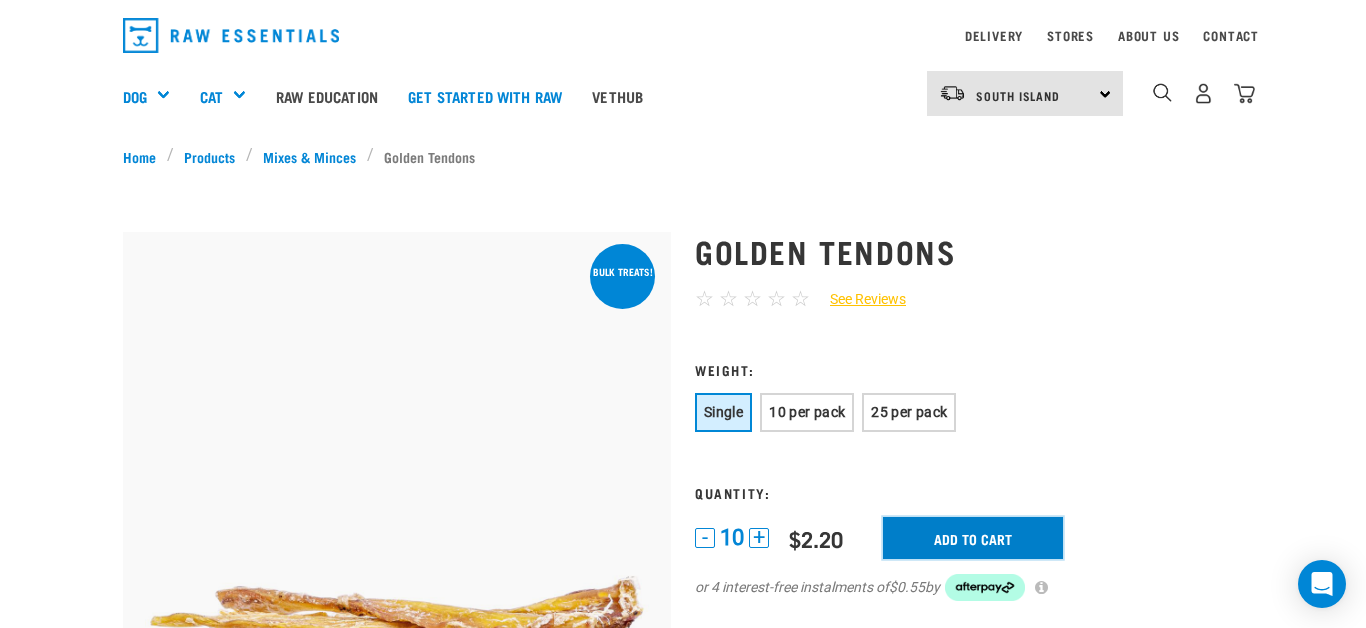 click on "Add to cart" at bounding box center [973, 538] 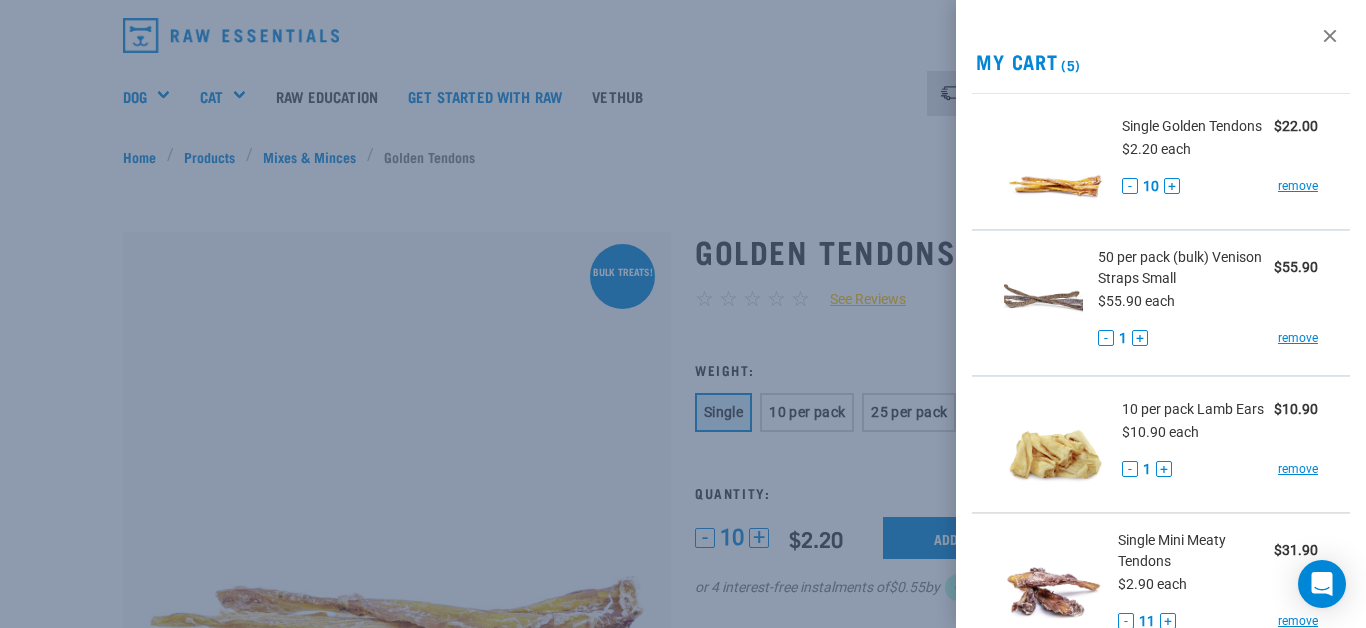 click at bounding box center [683, 314] 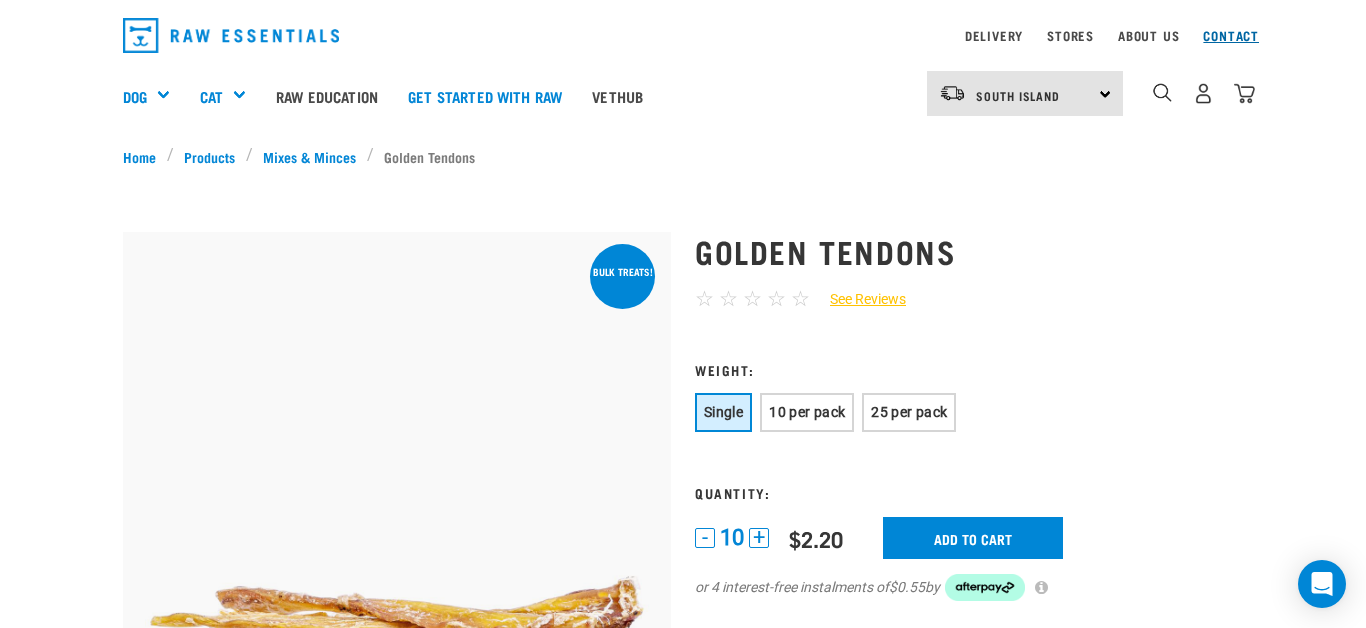 click on "Contact" at bounding box center (1231, 35) 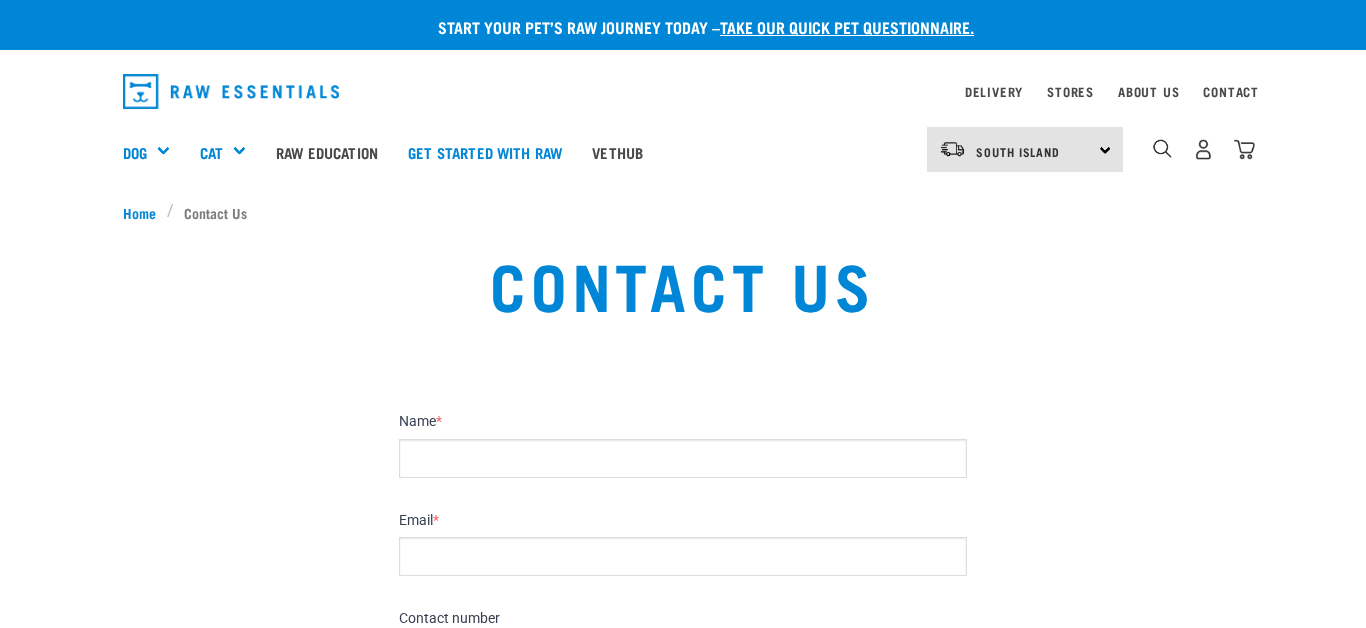scroll, scrollTop: 0, scrollLeft: 0, axis: both 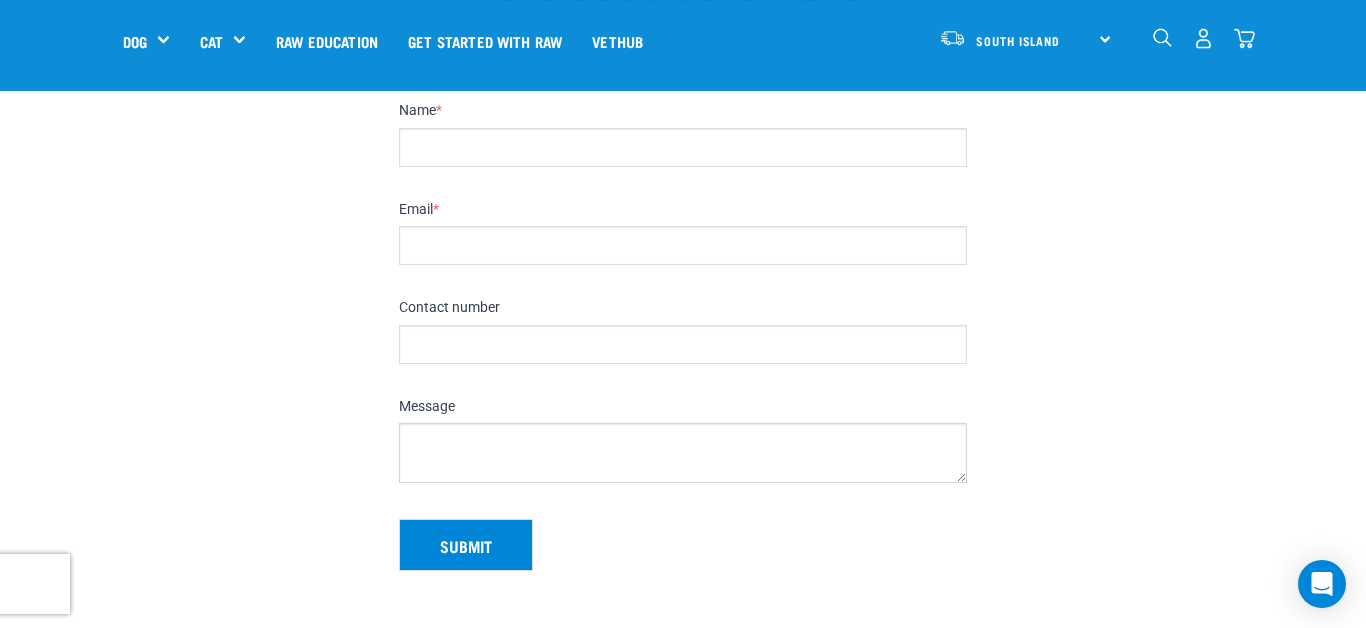 click on "Email  *" at bounding box center (683, 245) 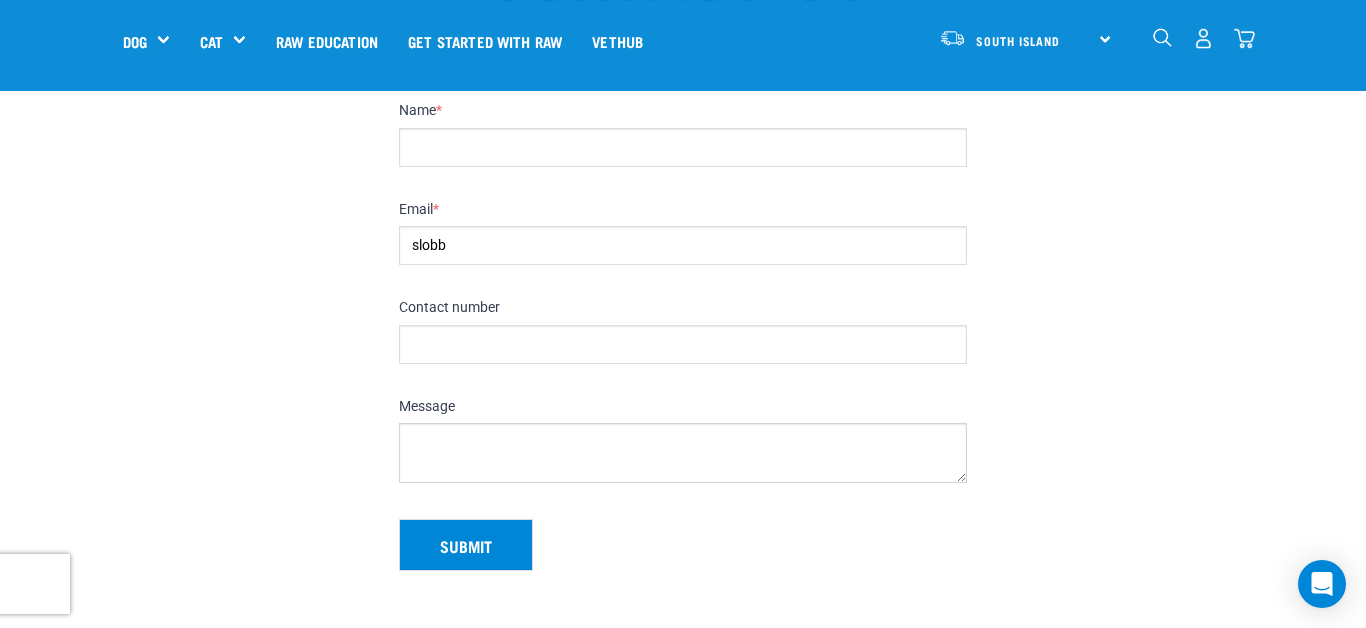 type on "[EMAIL]" 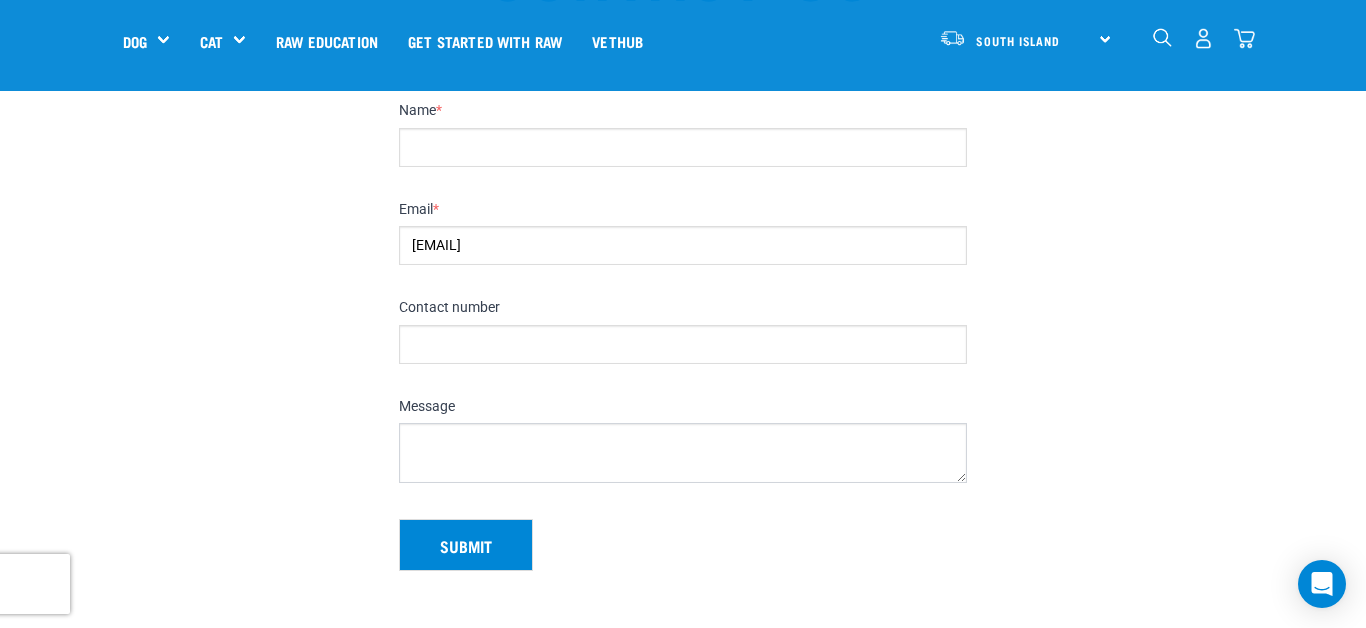 click on "Name  *" at bounding box center (683, 147) 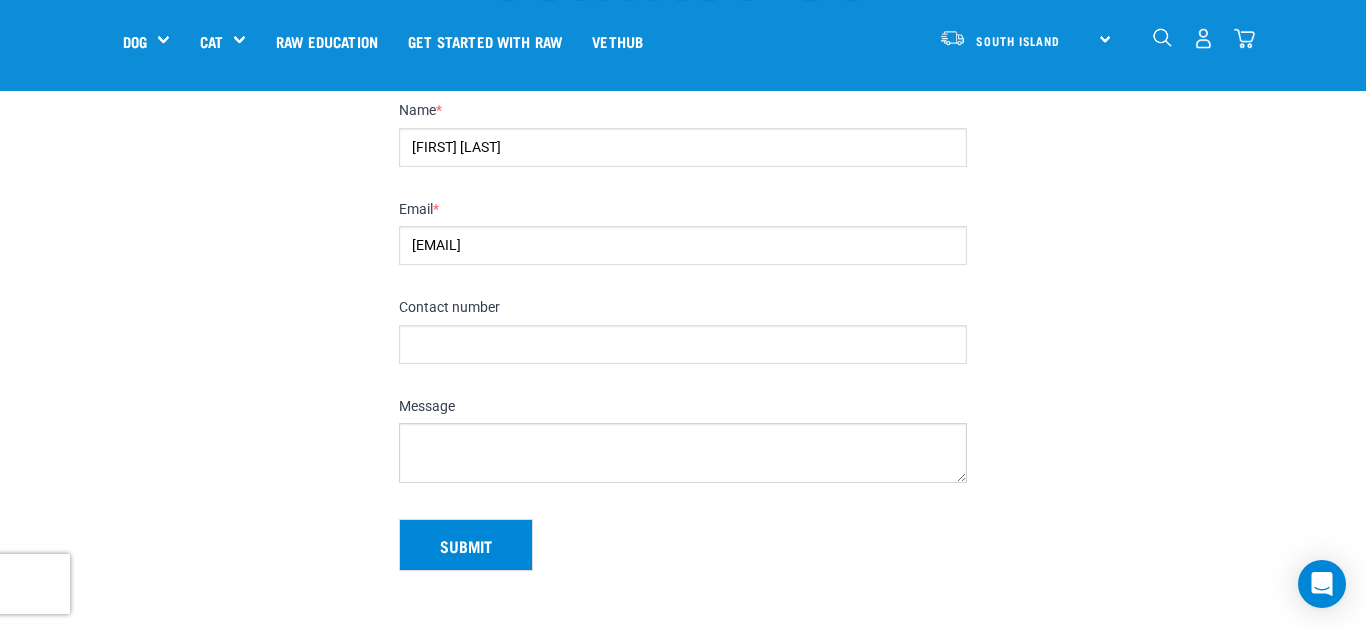 type on "[FIRST] [LAST]" 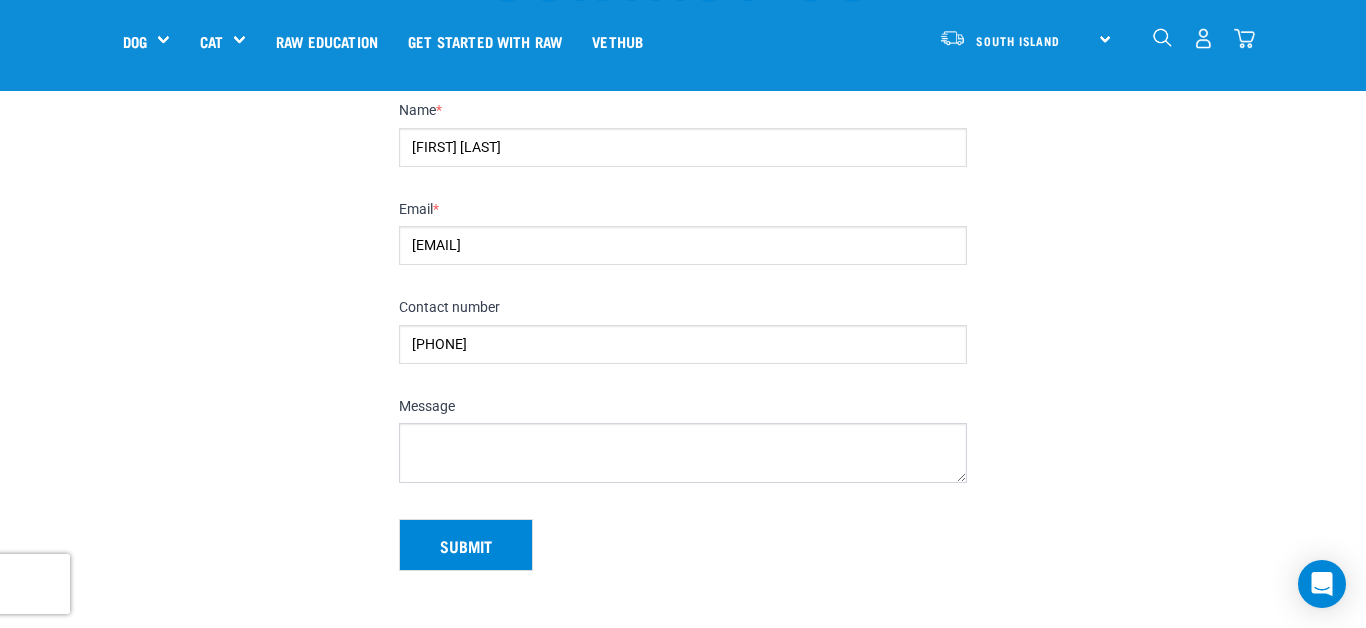 type on "[PHONE]" 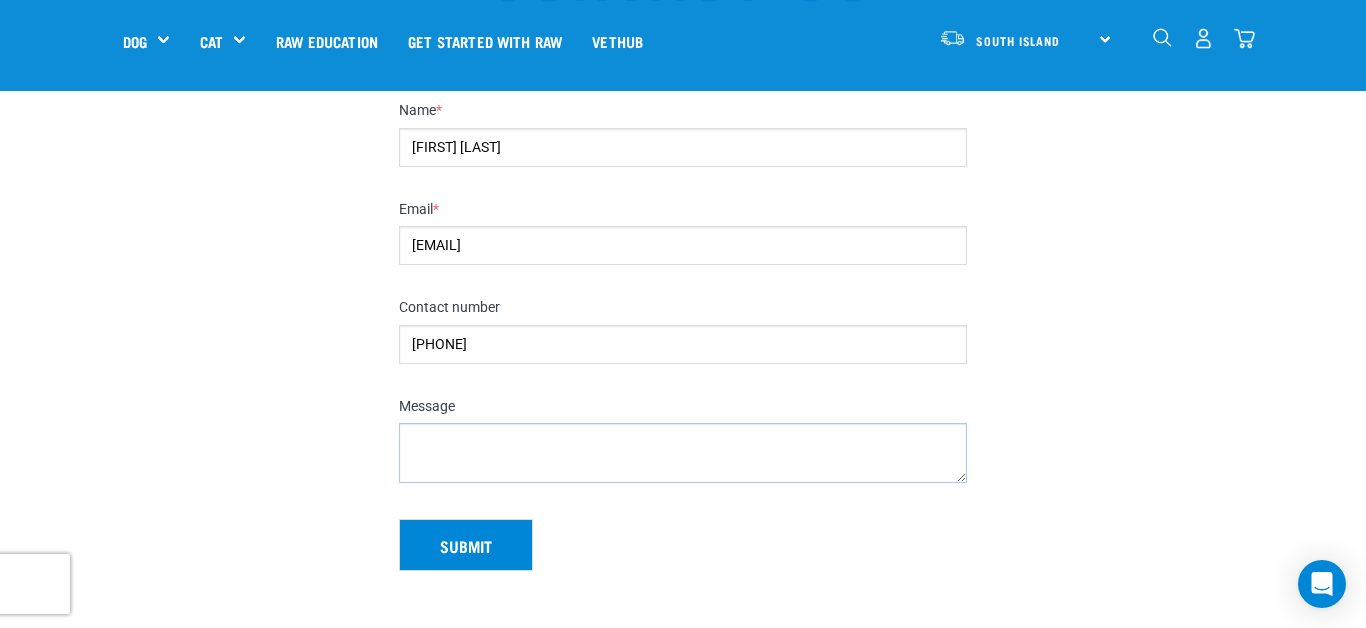 click on "Message" at bounding box center (683, 453) 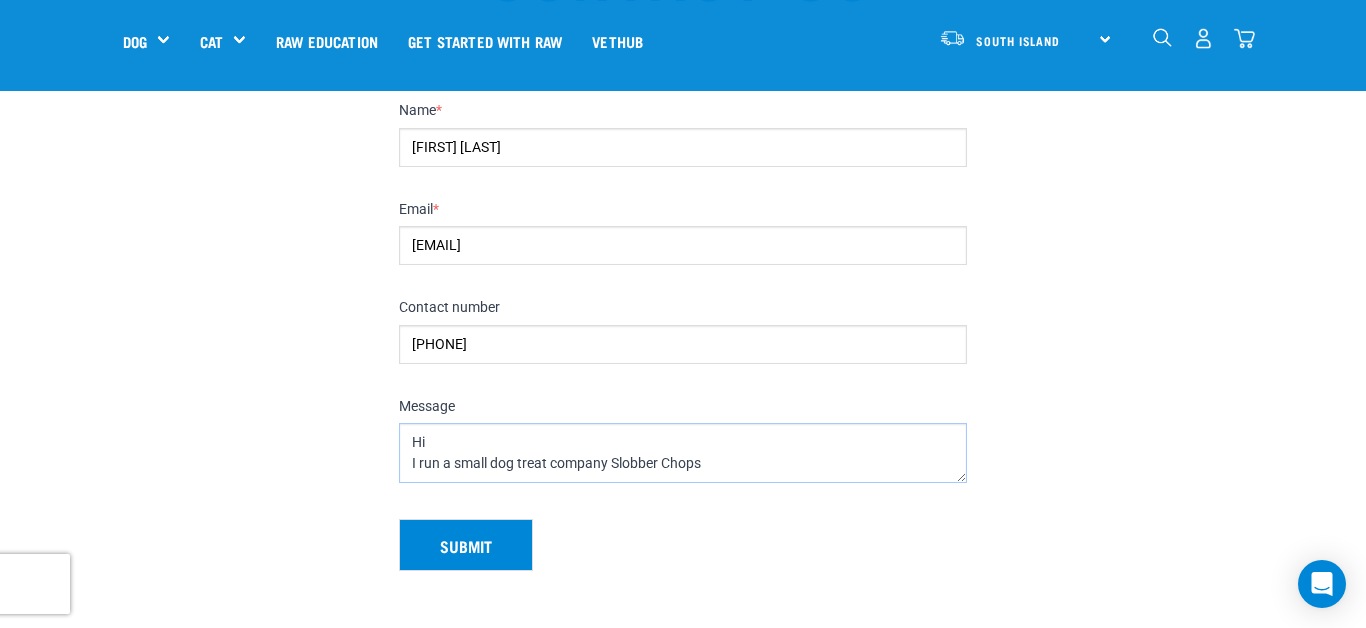 click on "Hi
I run a small dog treat company Slobber Chops" at bounding box center [683, 453] 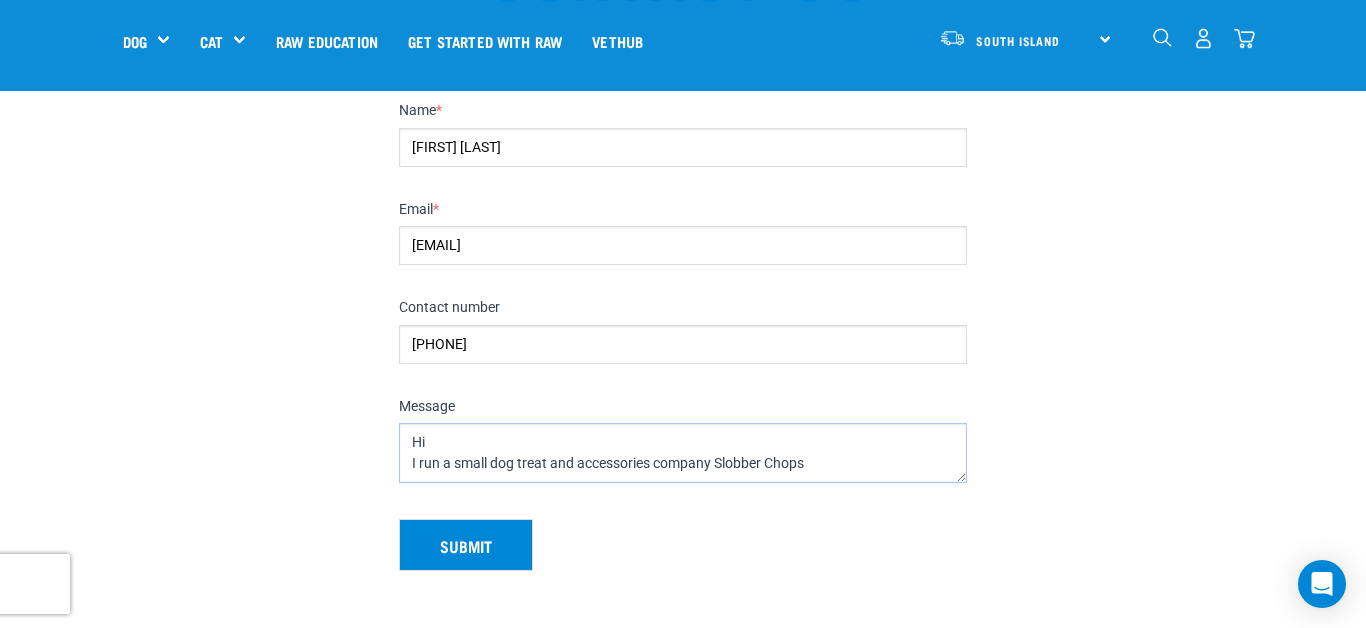 click on "Hi
I run a small dog treat and accessories company Slobber Chops" at bounding box center [683, 453] 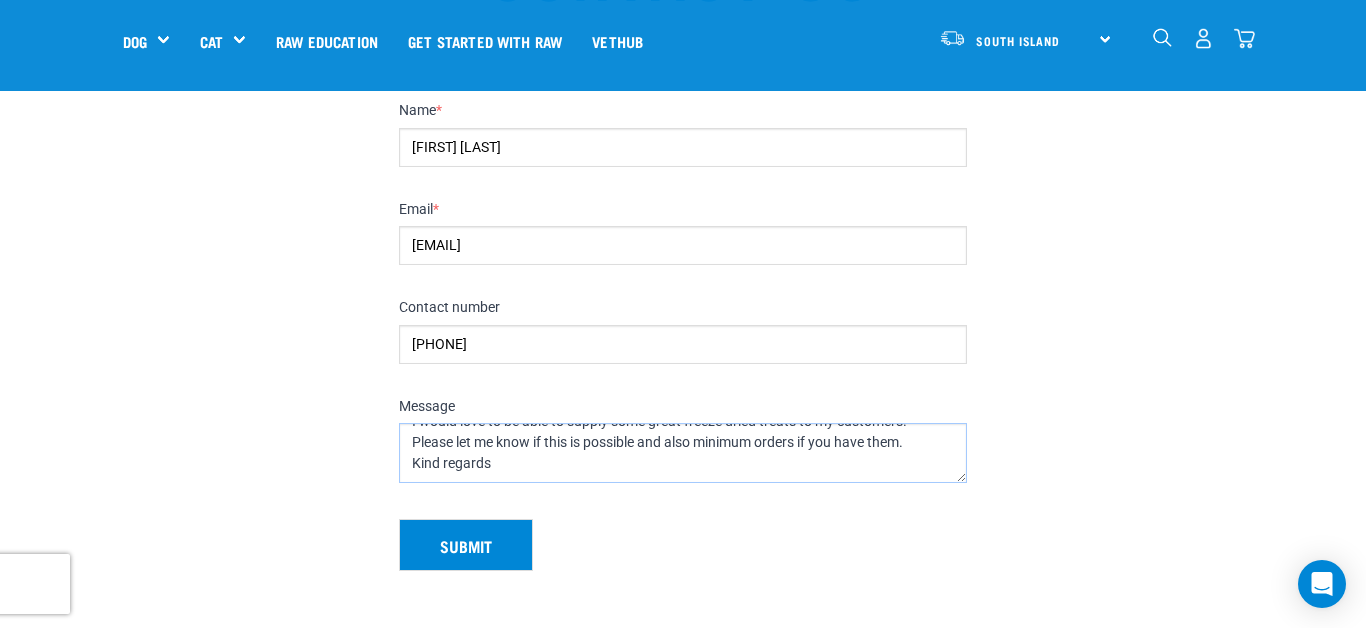 scroll, scrollTop: 115, scrollLeft: 0, axis: vertical 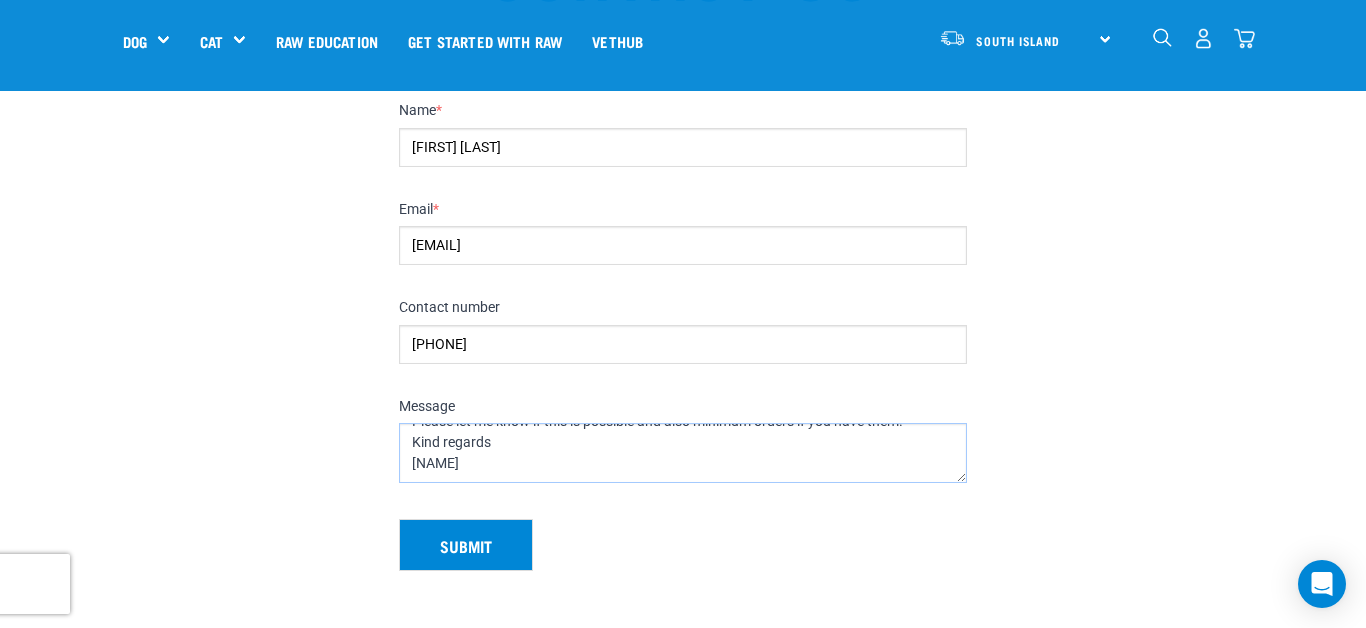 type on "Hi
I run a small dog treat and accessories company Slobber Chops Dog Delights out of [CITY] and wondered if you sell wholesale and if so how can I start to get your products.  I would love to be able to supply some great freeze dried treats to my customers.   Please let me know if this is possible and also minimum orders if you have them.
Kind regards
[NAME]" 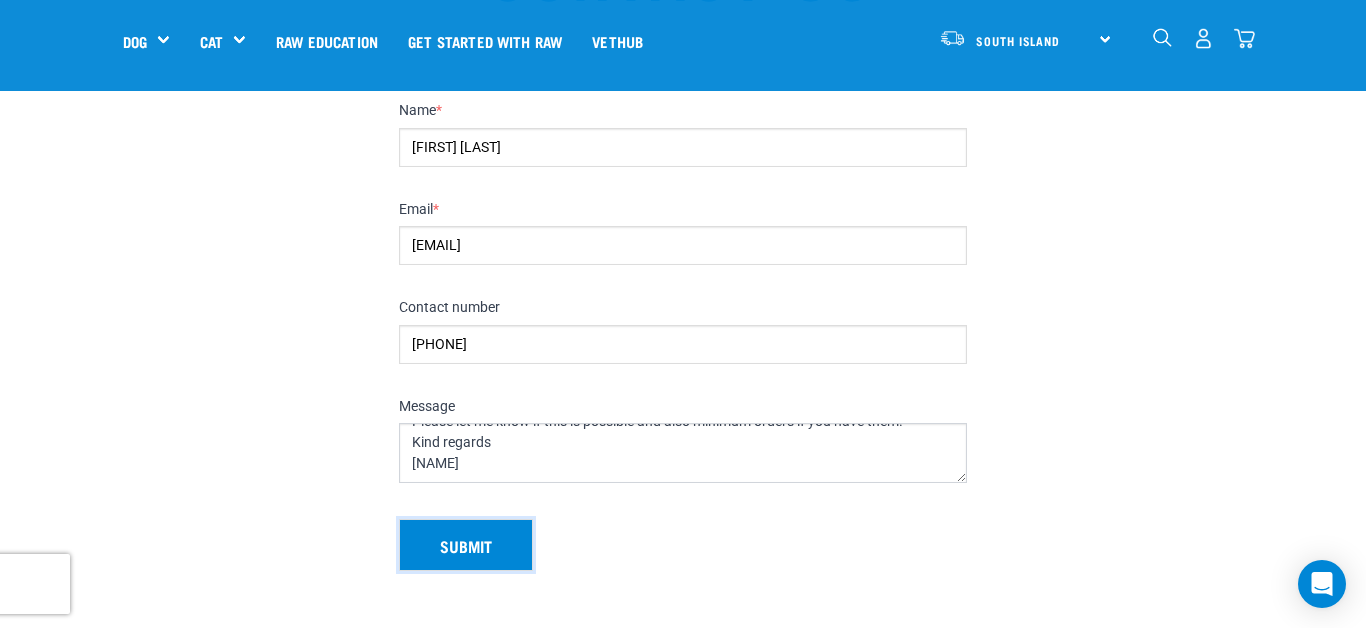click on "Submit" at bounding box center [466, 545] 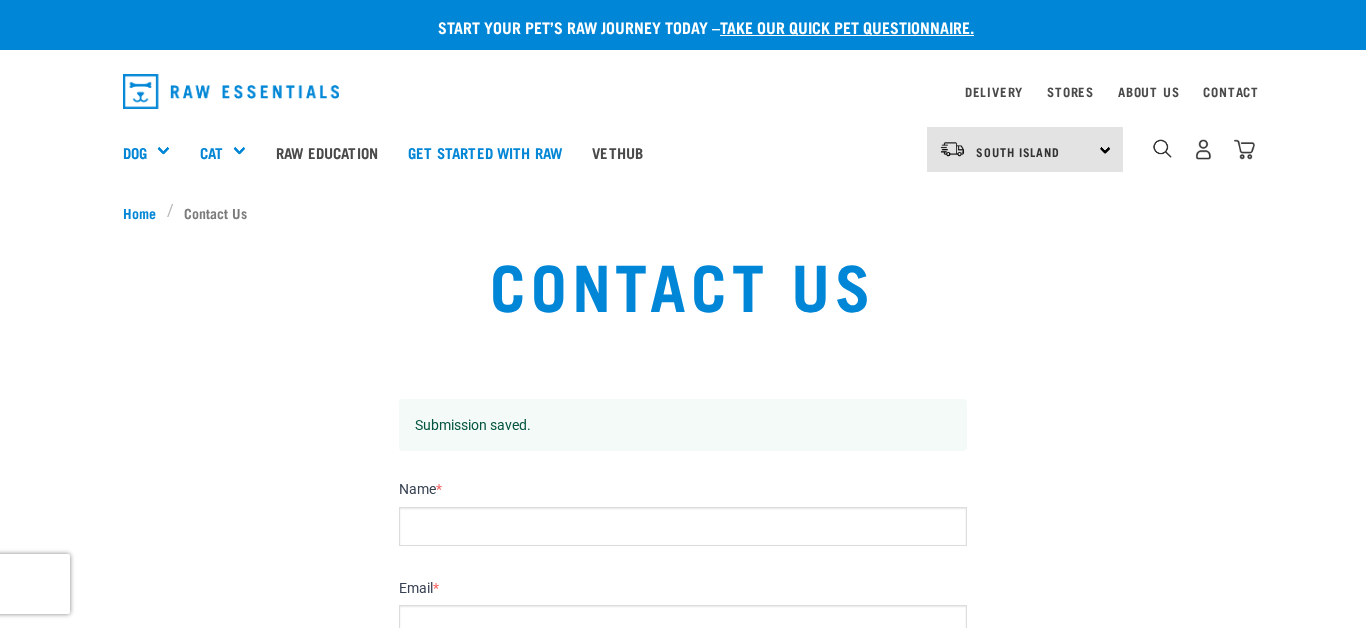 scroll, scrollTop: 0, scrollLeft: 0, axis: both 